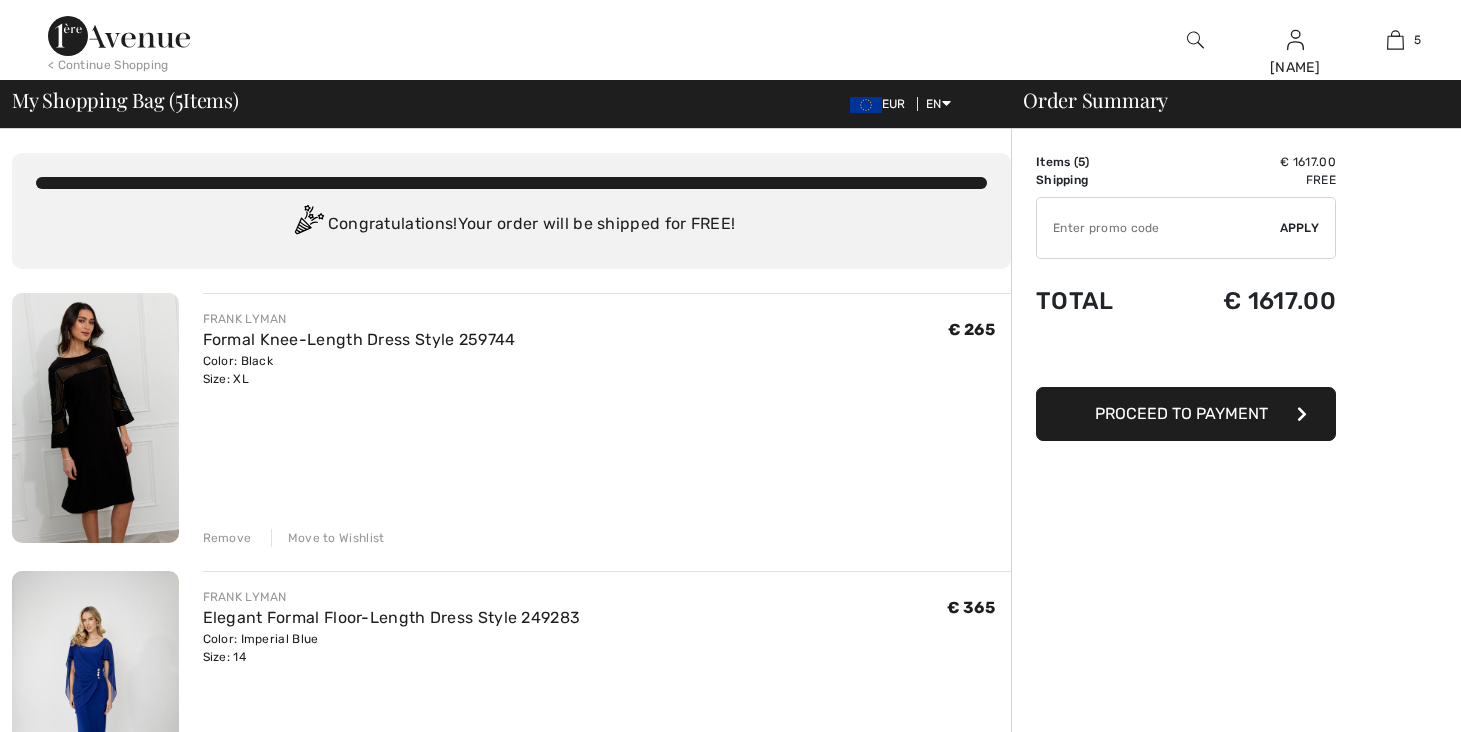 scroll, scrollTop: 0, scrollLeft: 0, axis: both 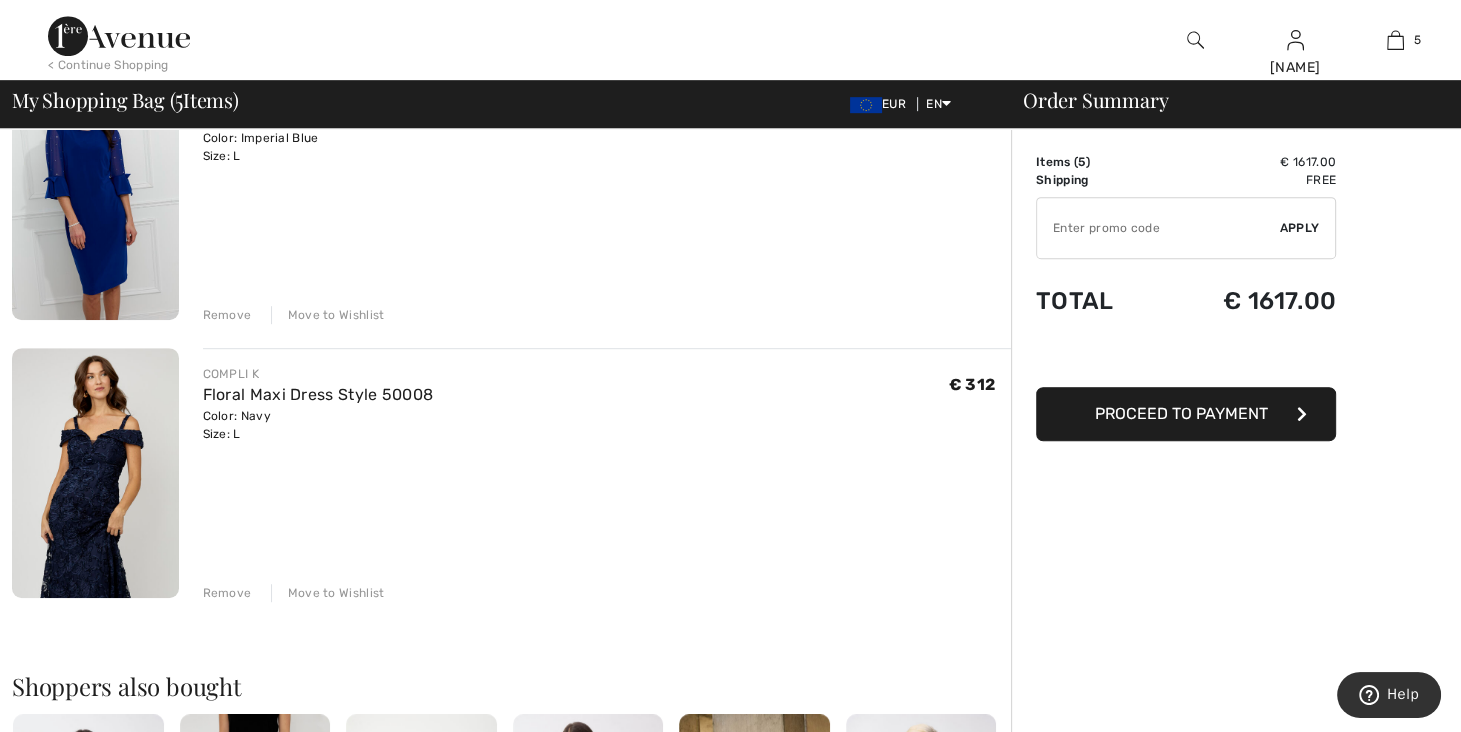 click on "Remove" at bounding box center [227, 593] 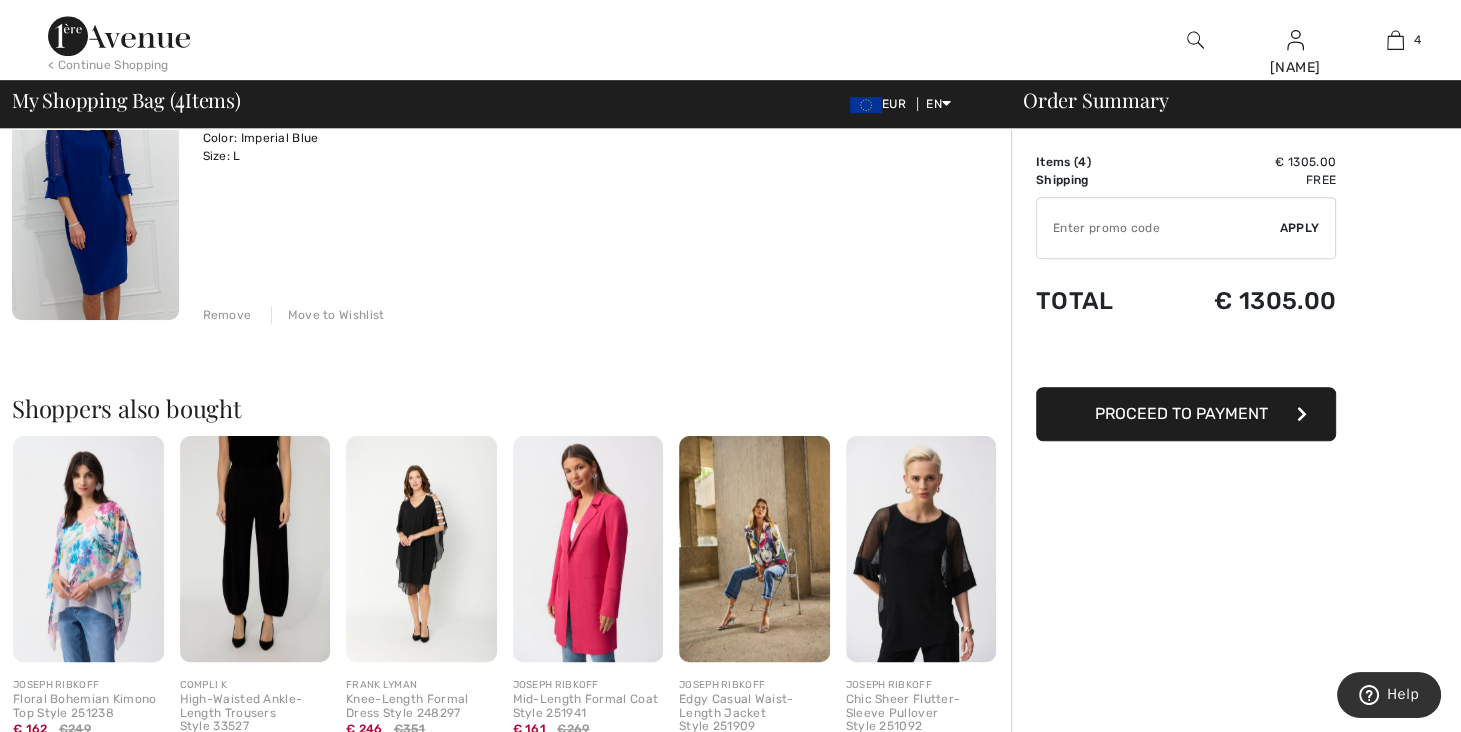 click on "Remove" at bounding box center (227, 315) 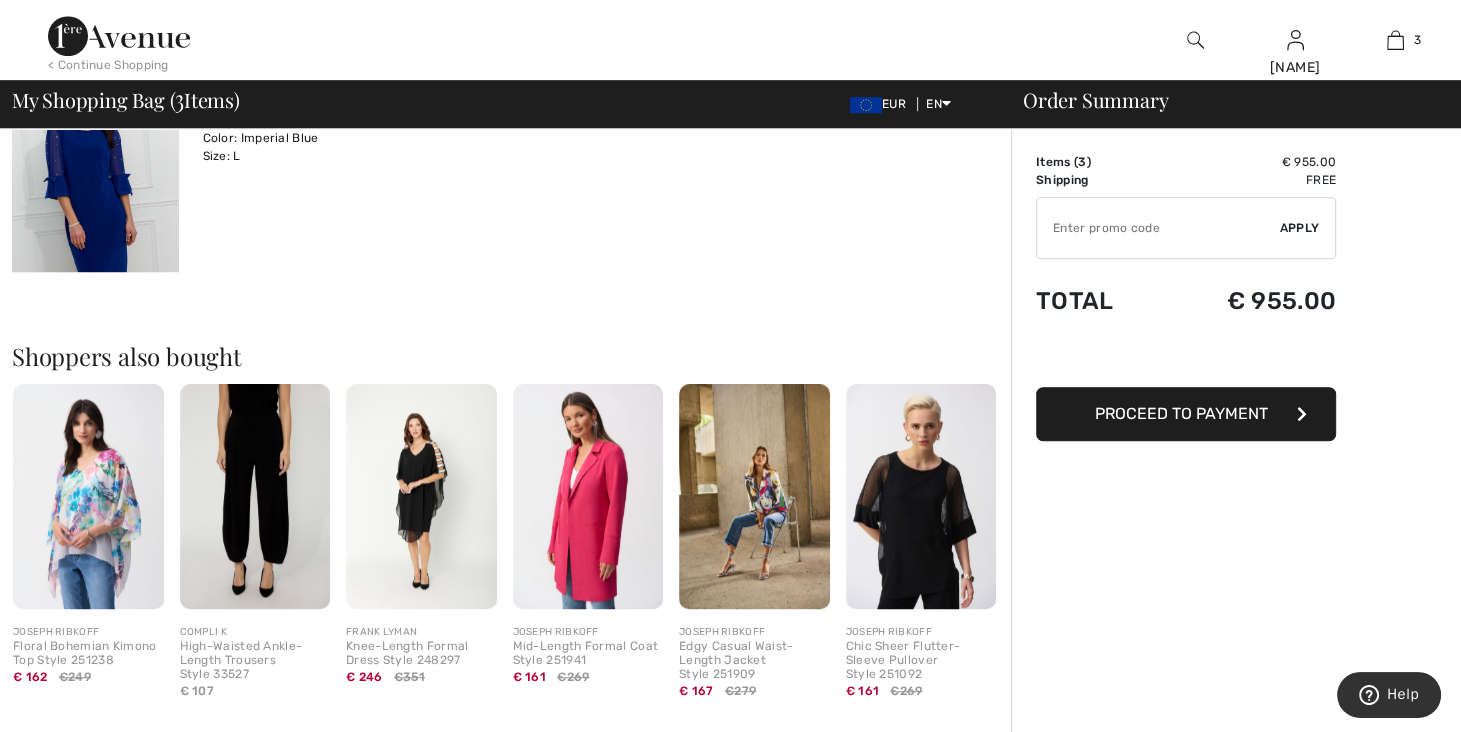 scroll, scrollTop: 778, scrollLeft: 0, axis: vertical 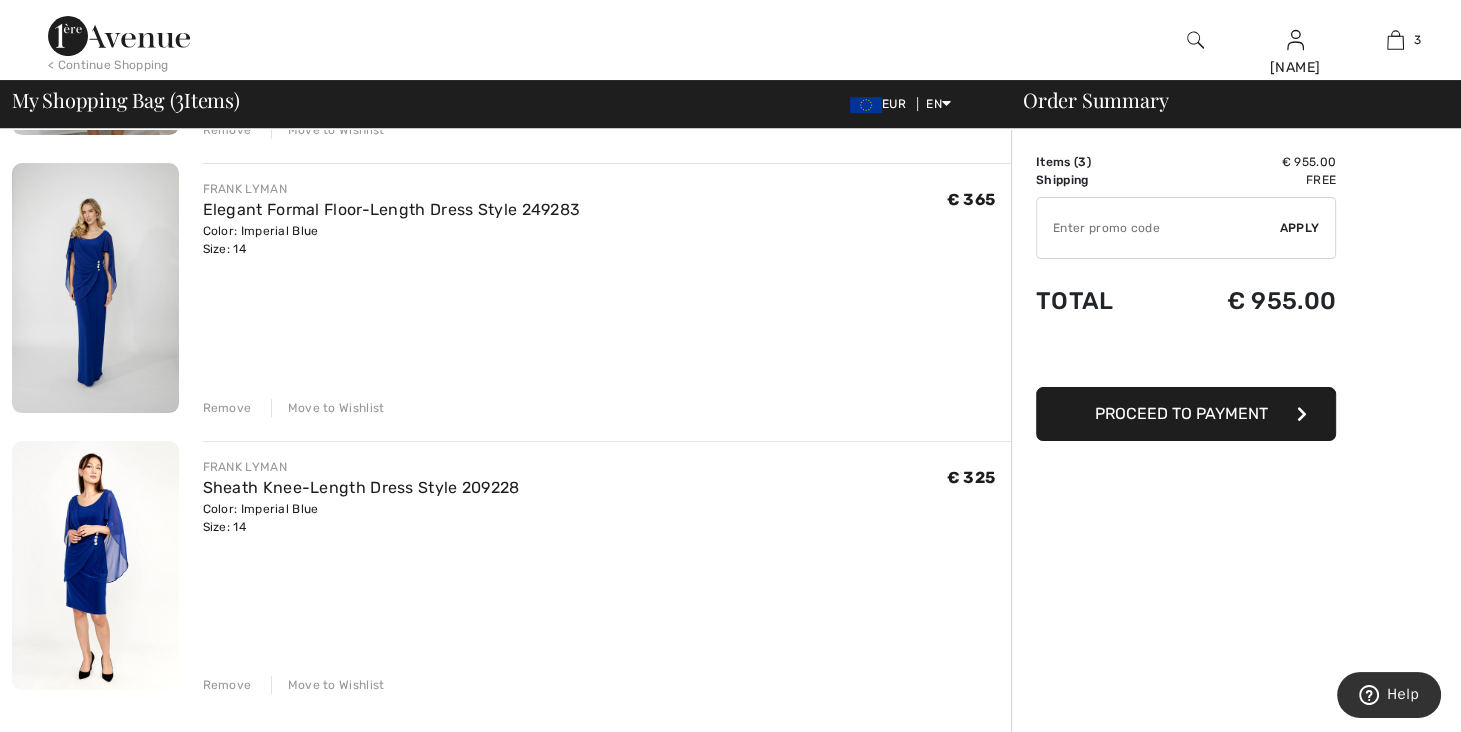 click on "Remove" at bounding box center [227, 685] 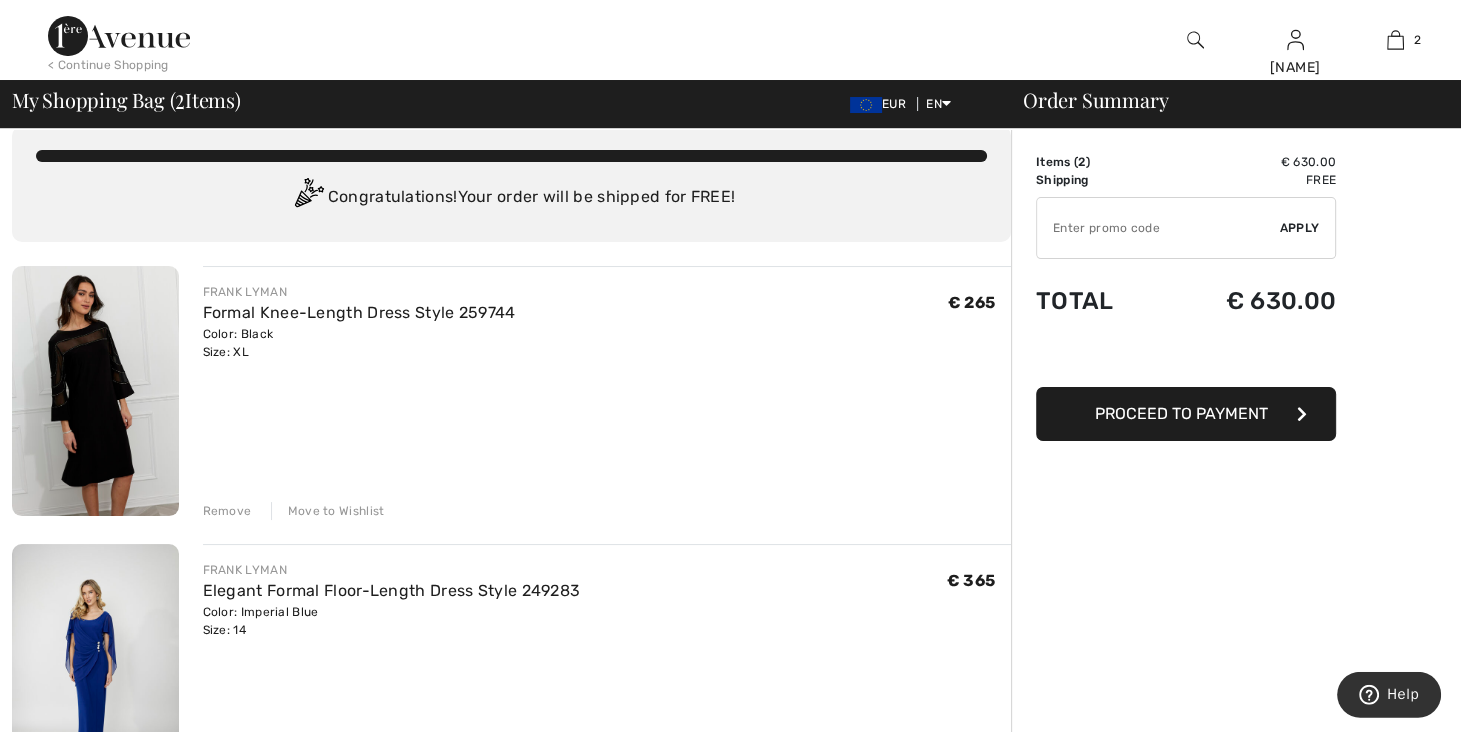 scroll, scrollTop: 0, scrollLeft: 0, axis: both 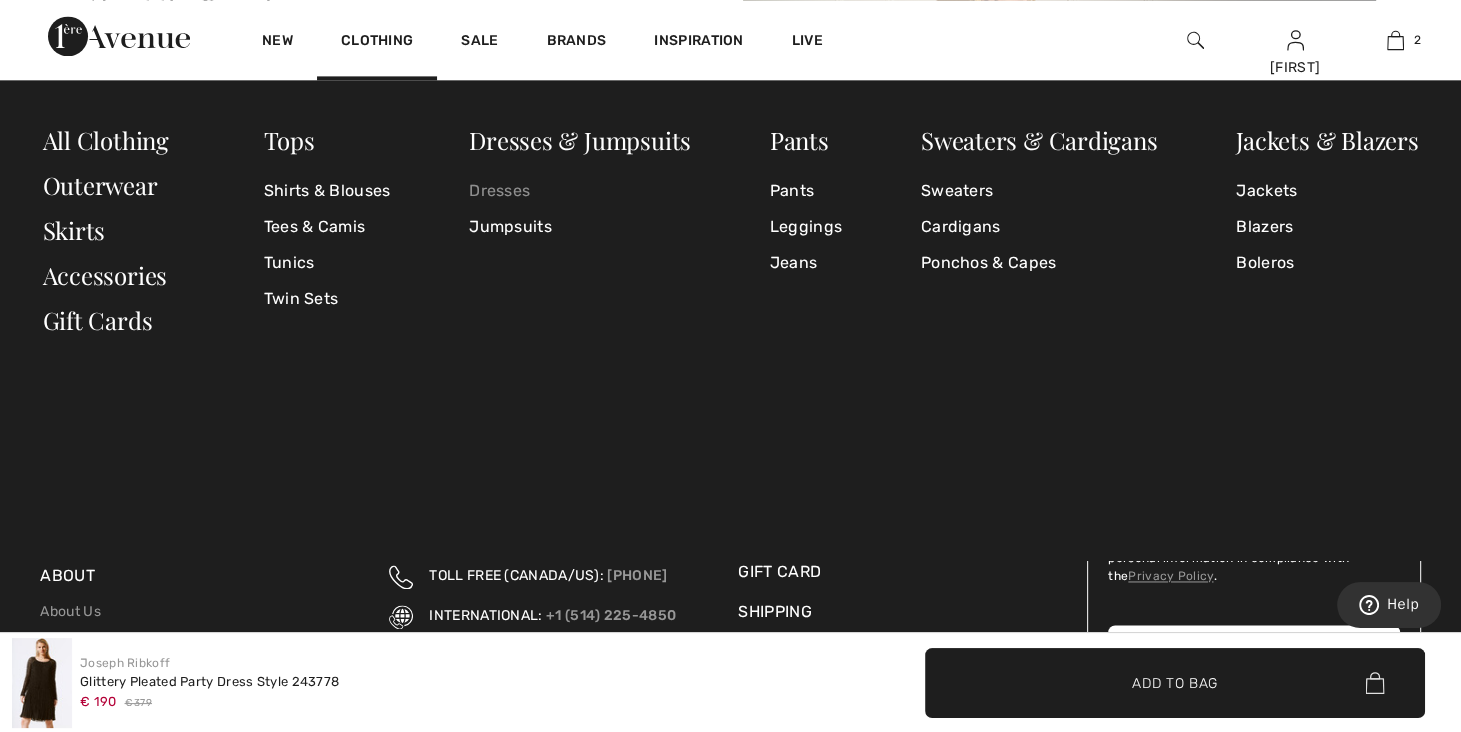click on "Dresses" at bounding box center [580, 191] 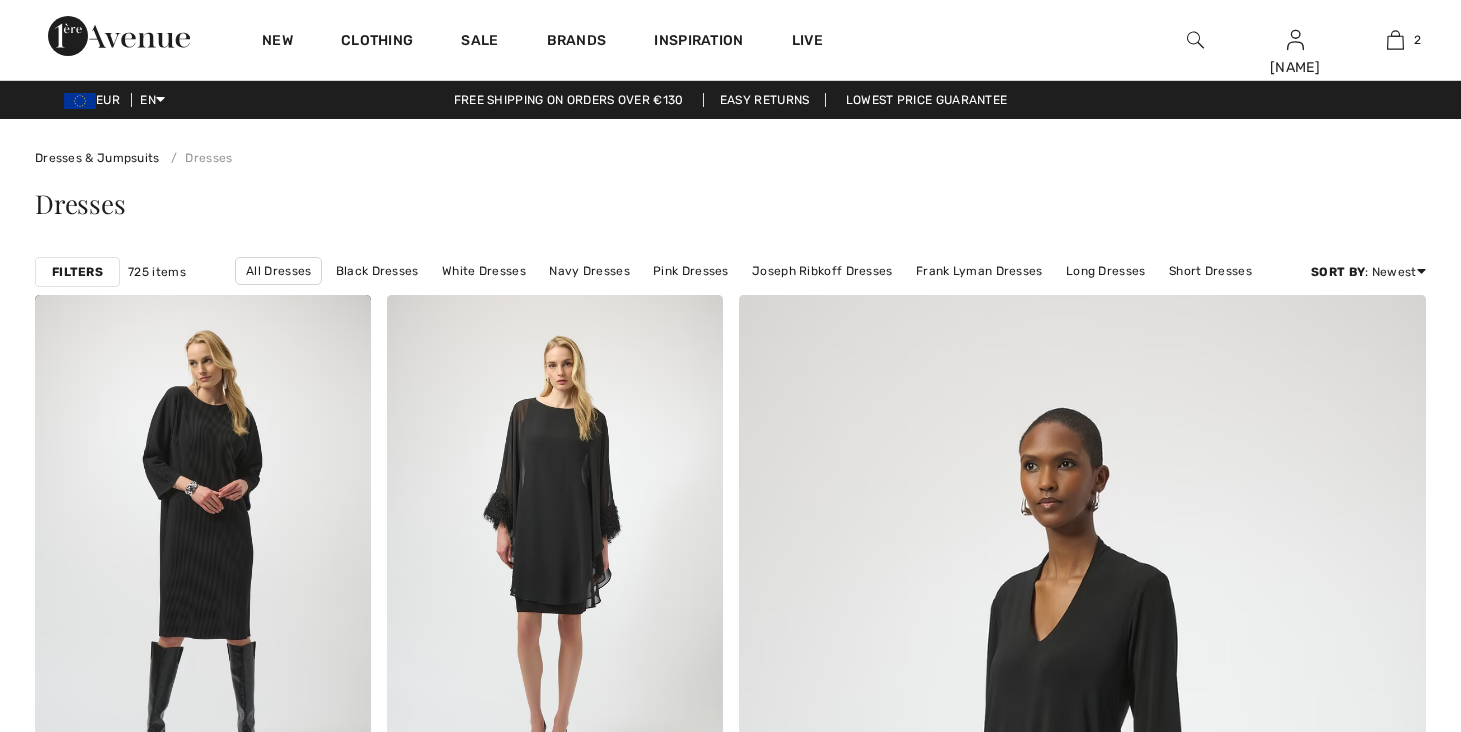 scroll, scrollTop: 0, scrollLeft: 0, axis: both 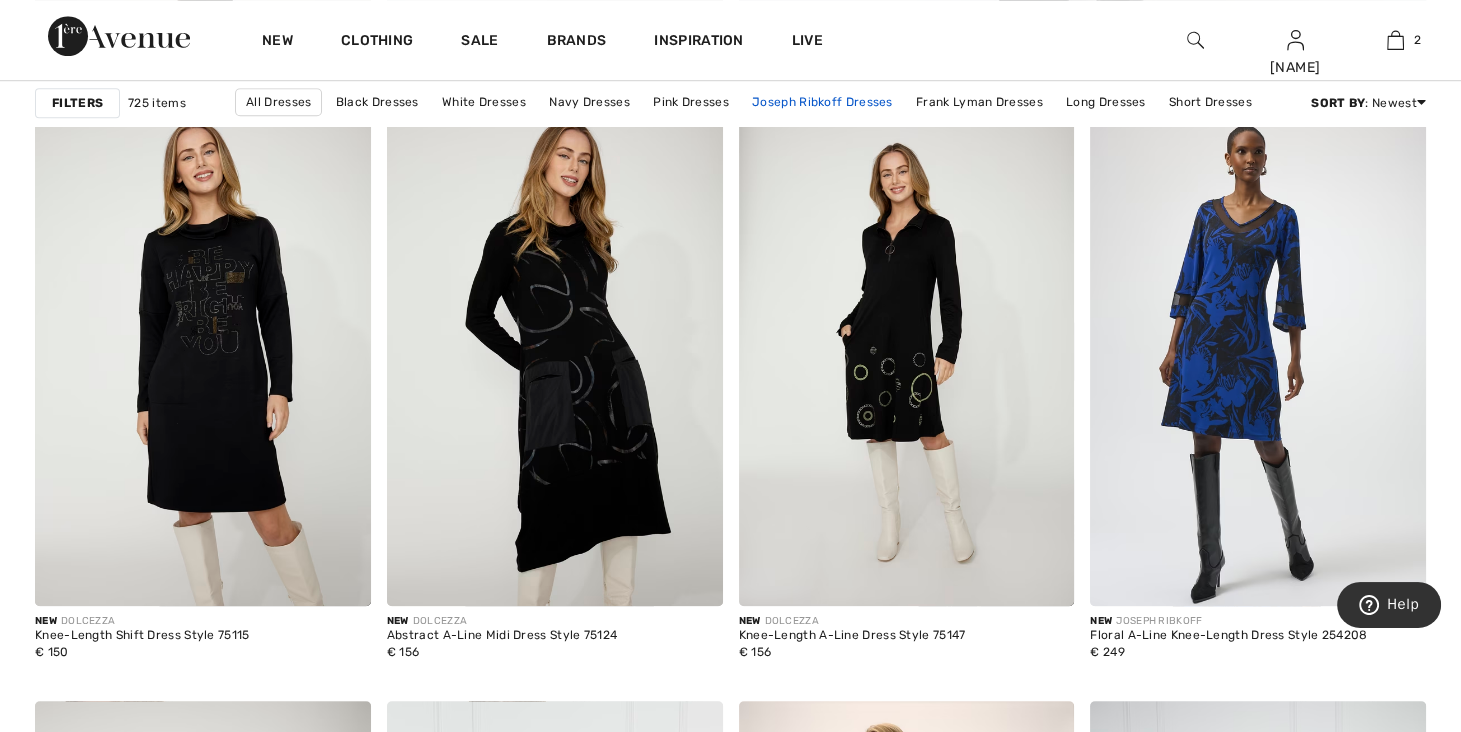 click on "Joseph Ribkoff Dresses" at bounding box center [822, 102] 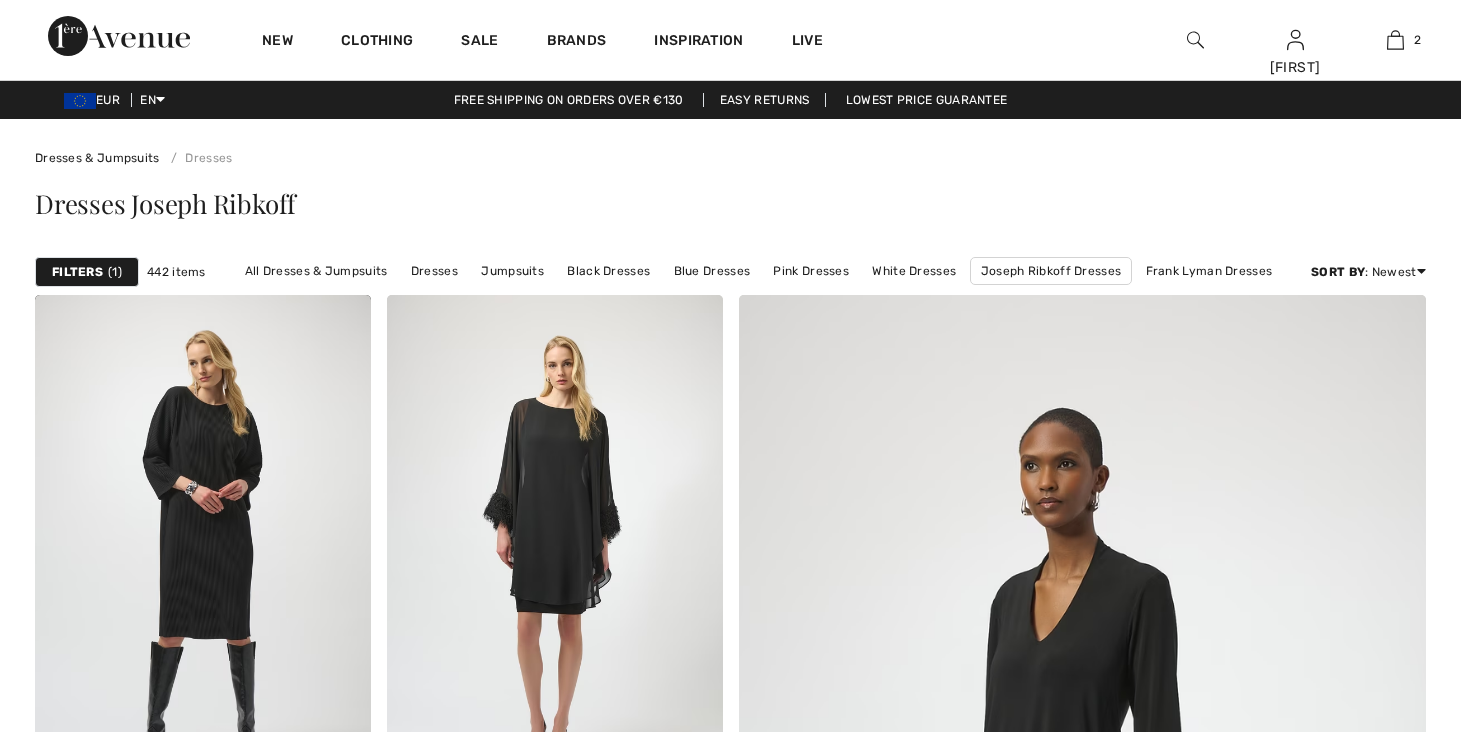 scroll, scrollTop: 0, scrollLeft: 0, axis: both 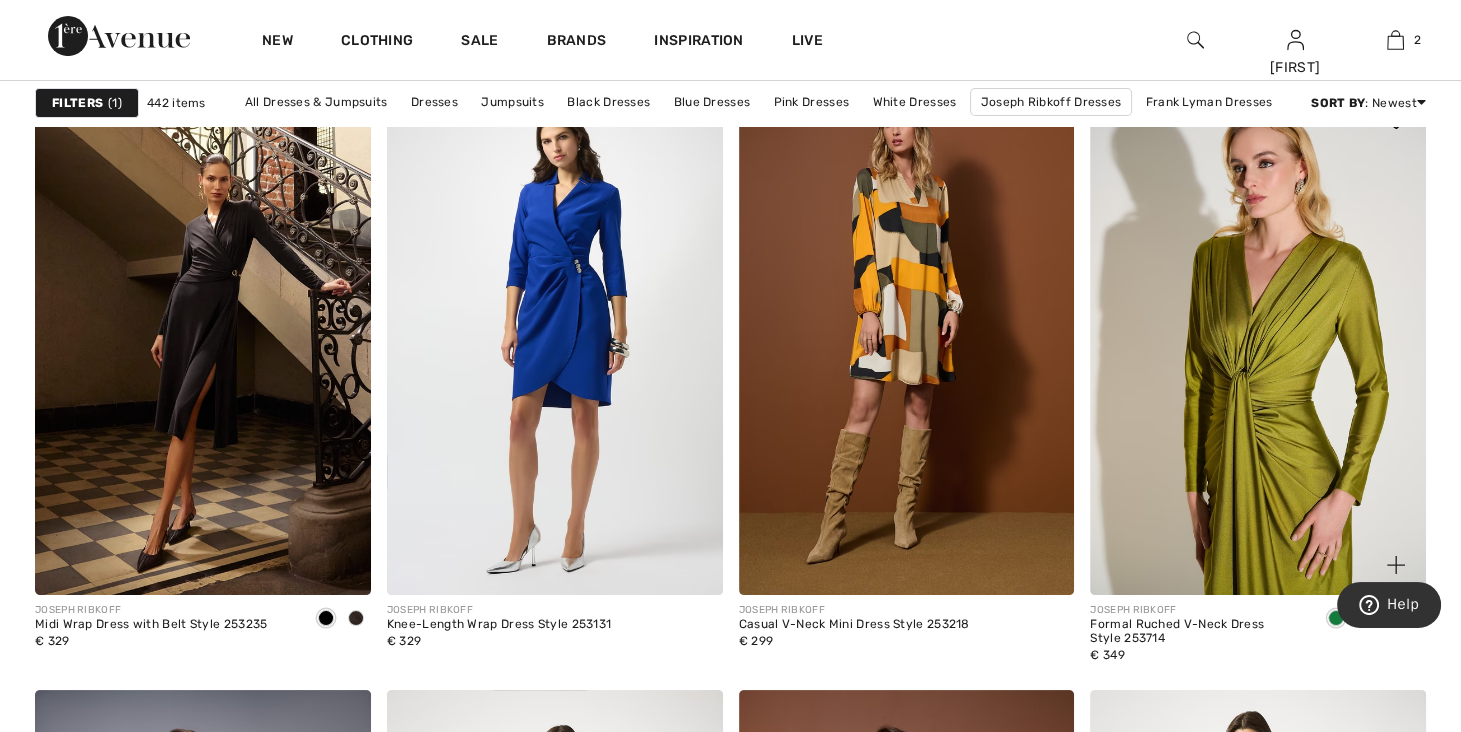click at bounding box center [1258, 343] 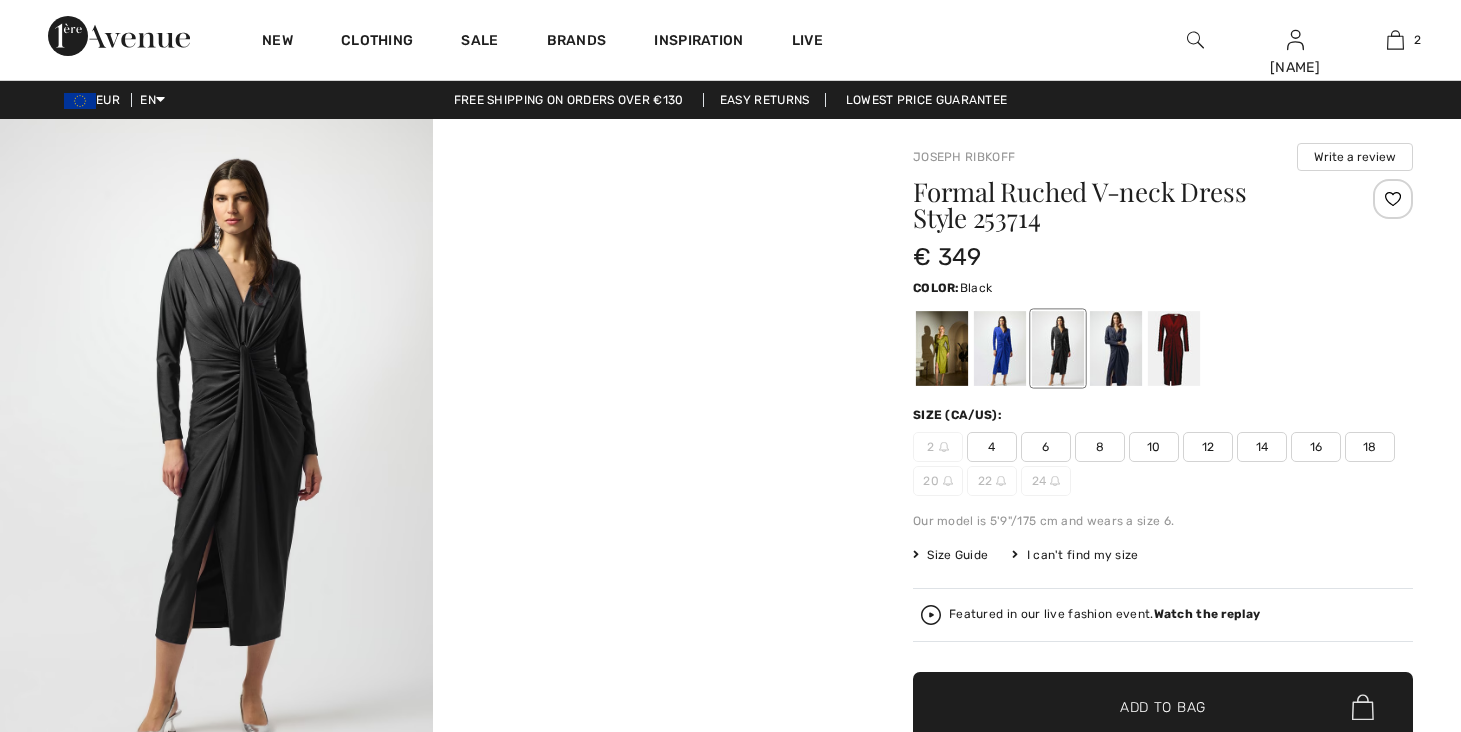 scroll, scrollTop: 0, scrollLeft: 0, axis: both 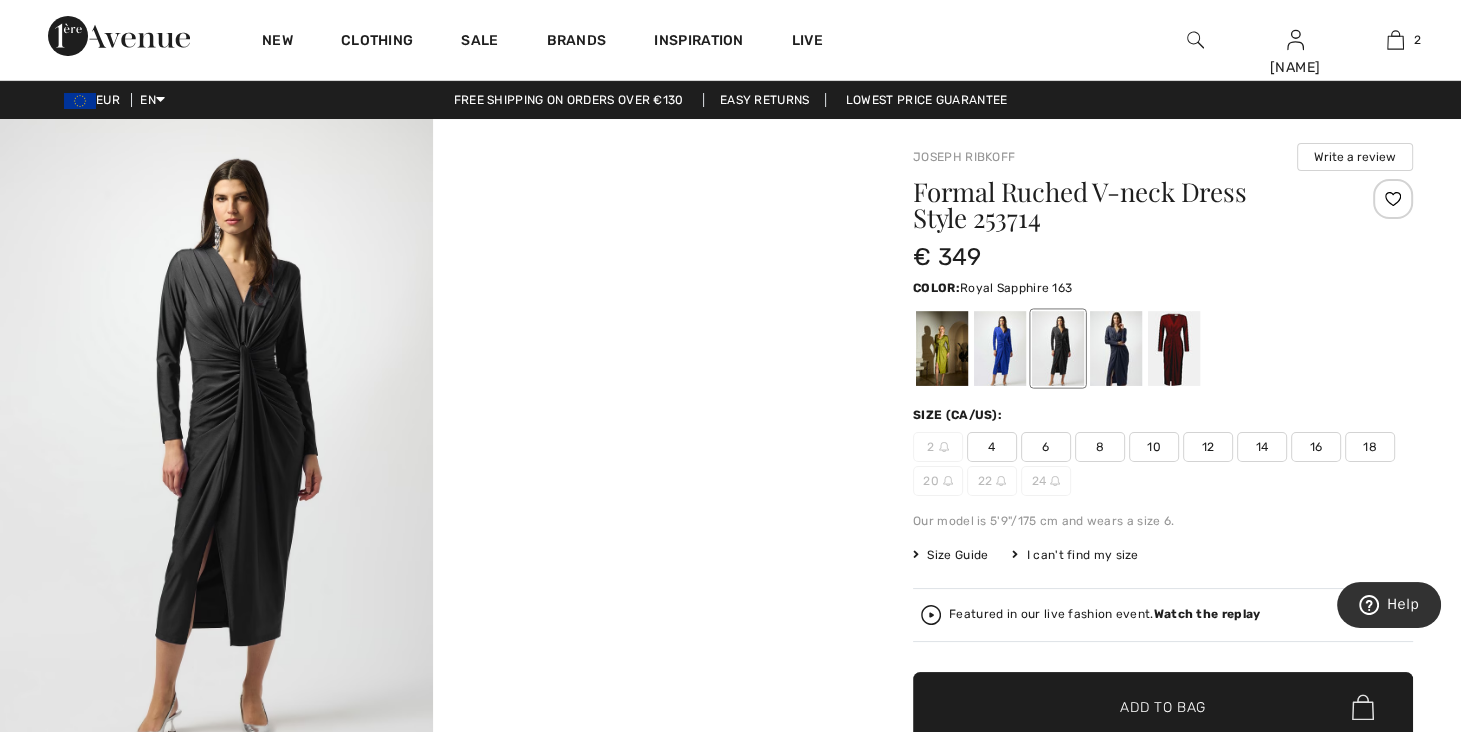 click at bounding box center (1000, 348) 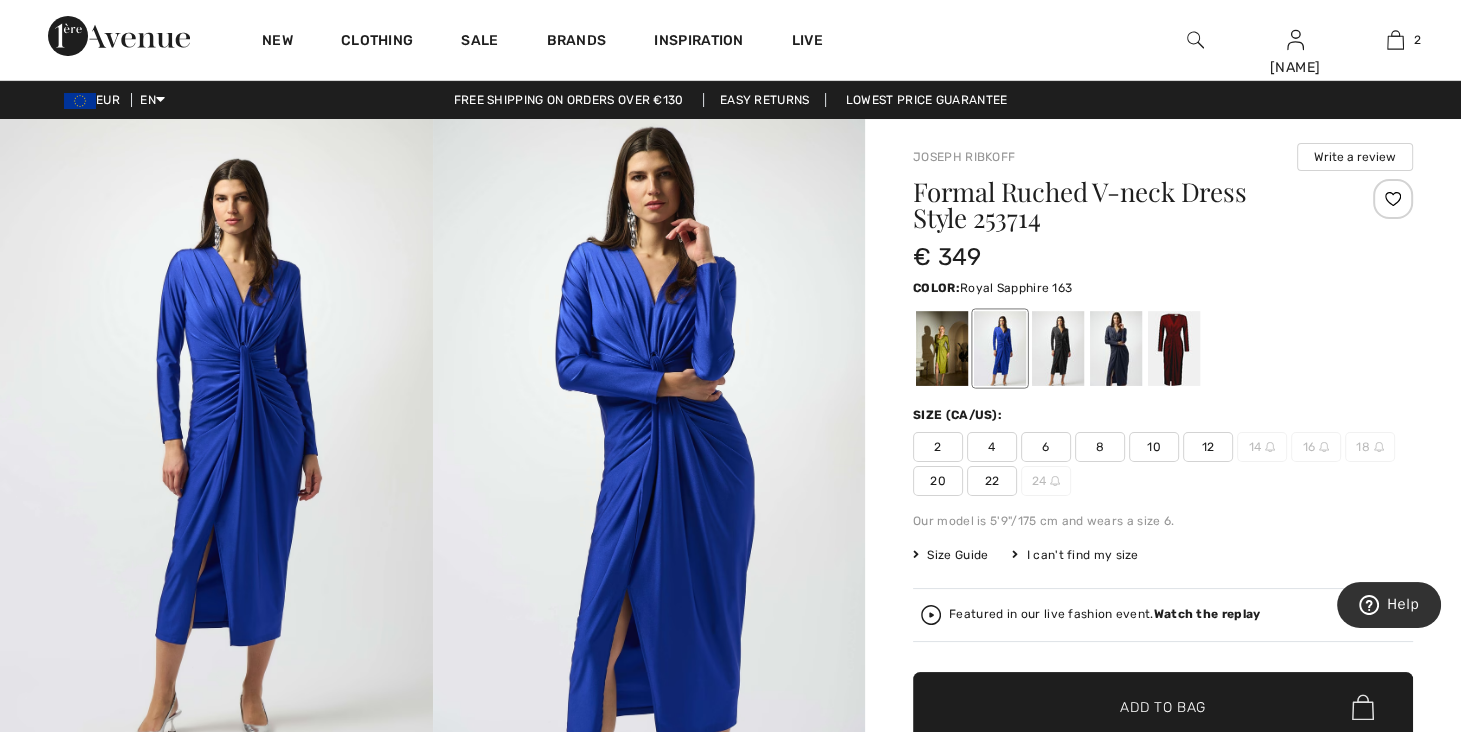 click at bounding box center [1270, 447] 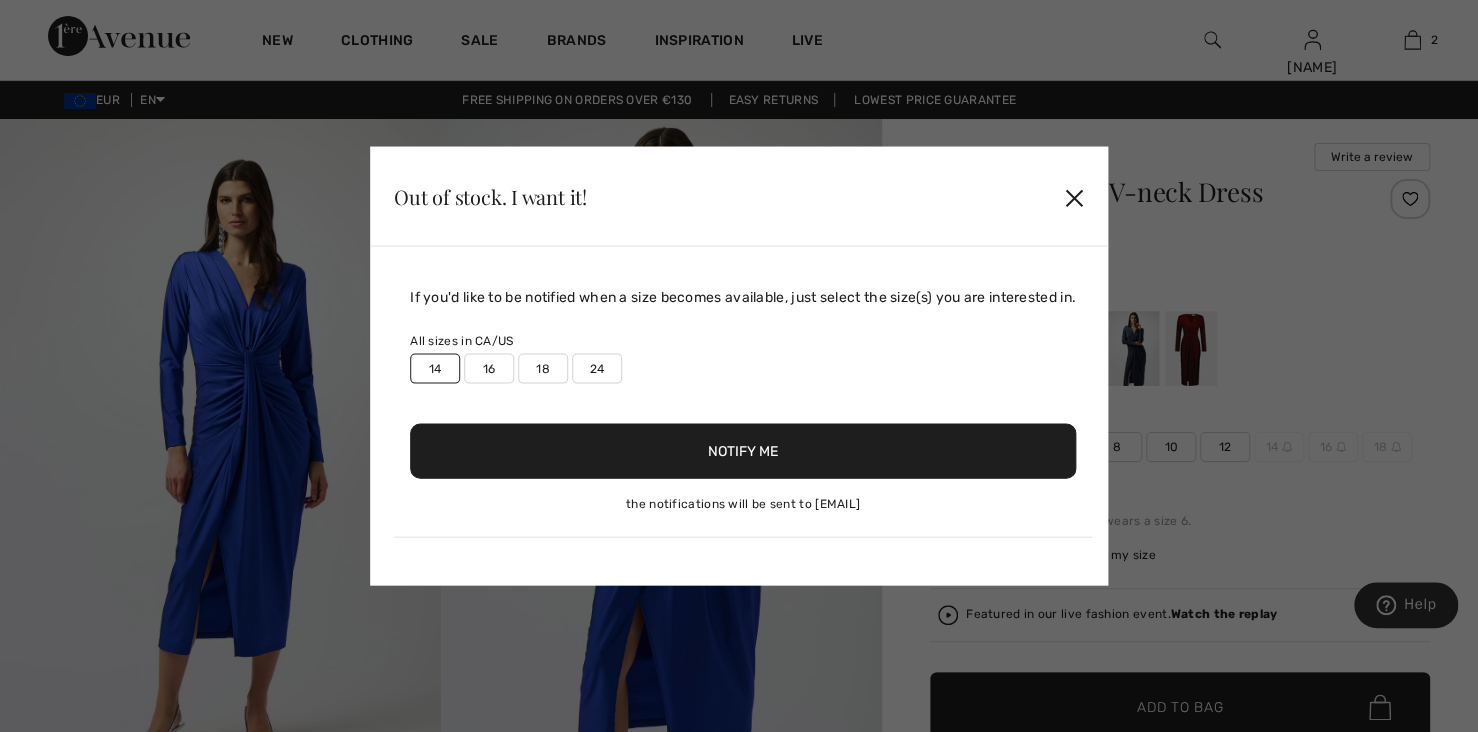click on "Notify Me" at bounding box center (743, 451) 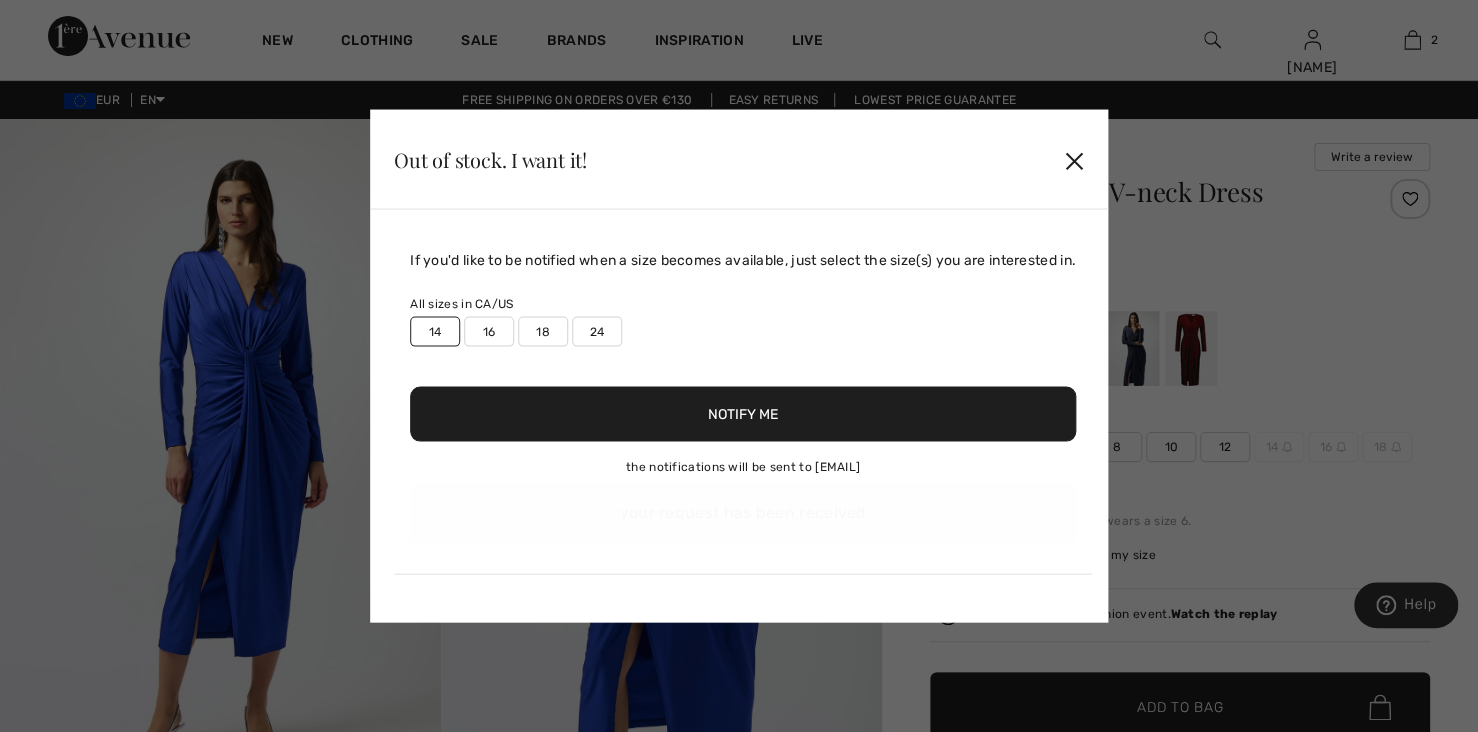 click on "Out of stock. I want it! ✕" at bounding box center (739, 160) 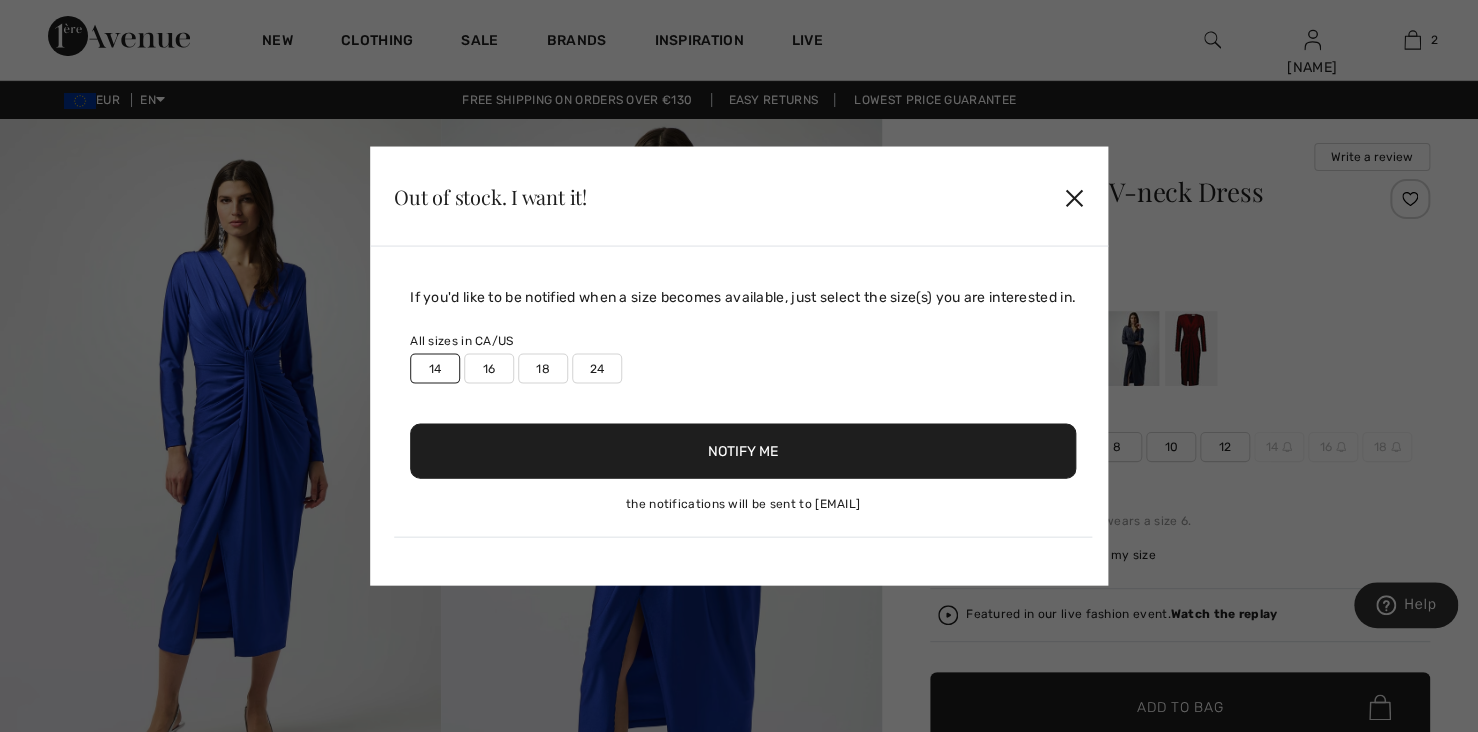 click on "✕" at bounding box center (1074, 196) 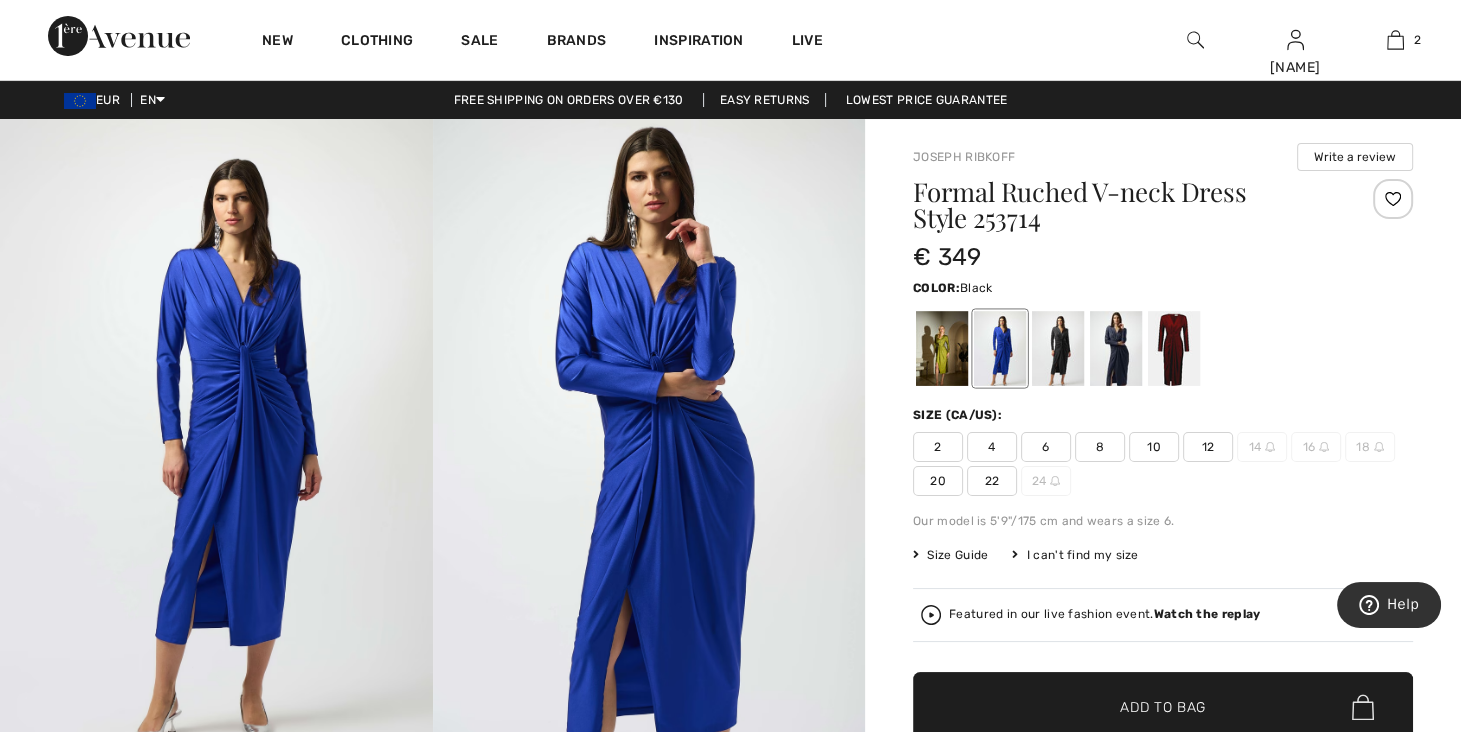 click at bounding box center (1058, 348) 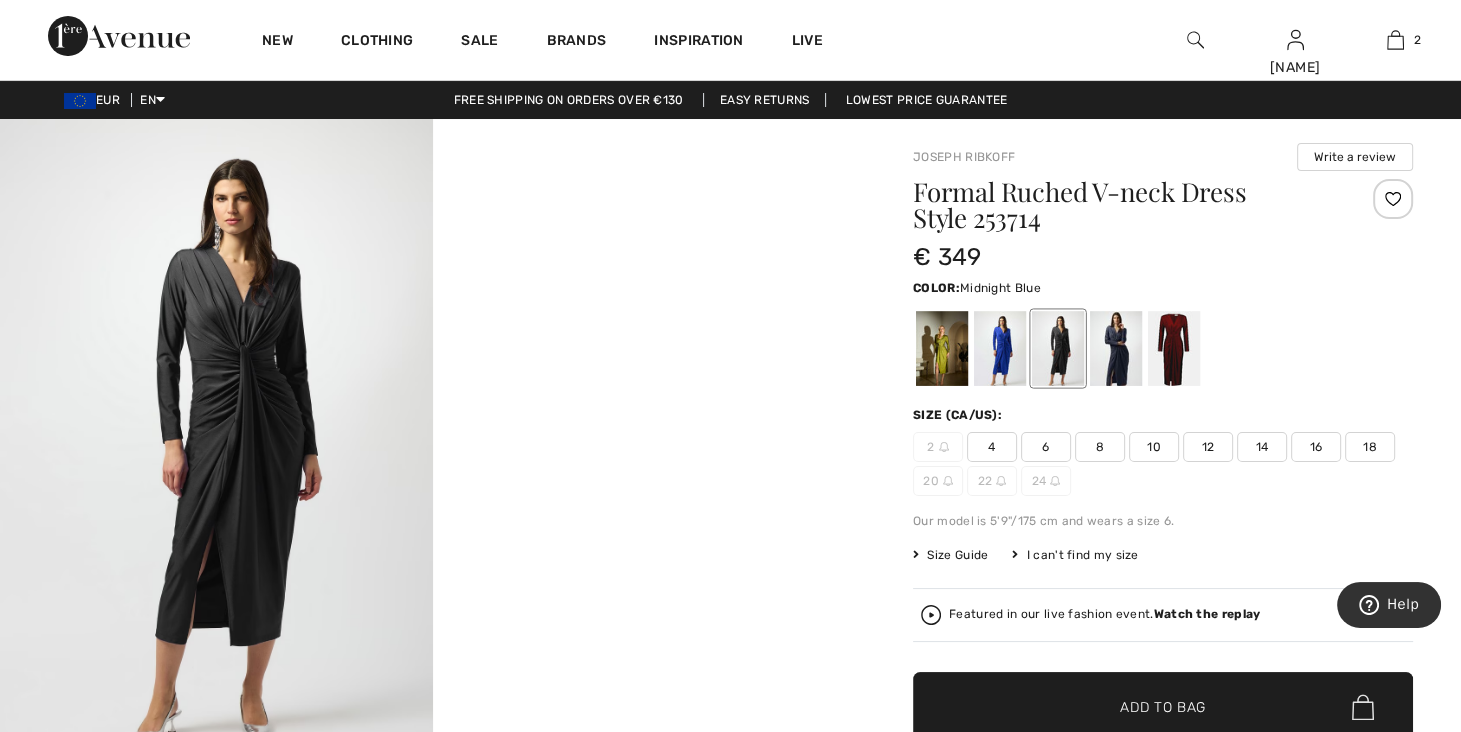 click at bounding box center (1116, 348) 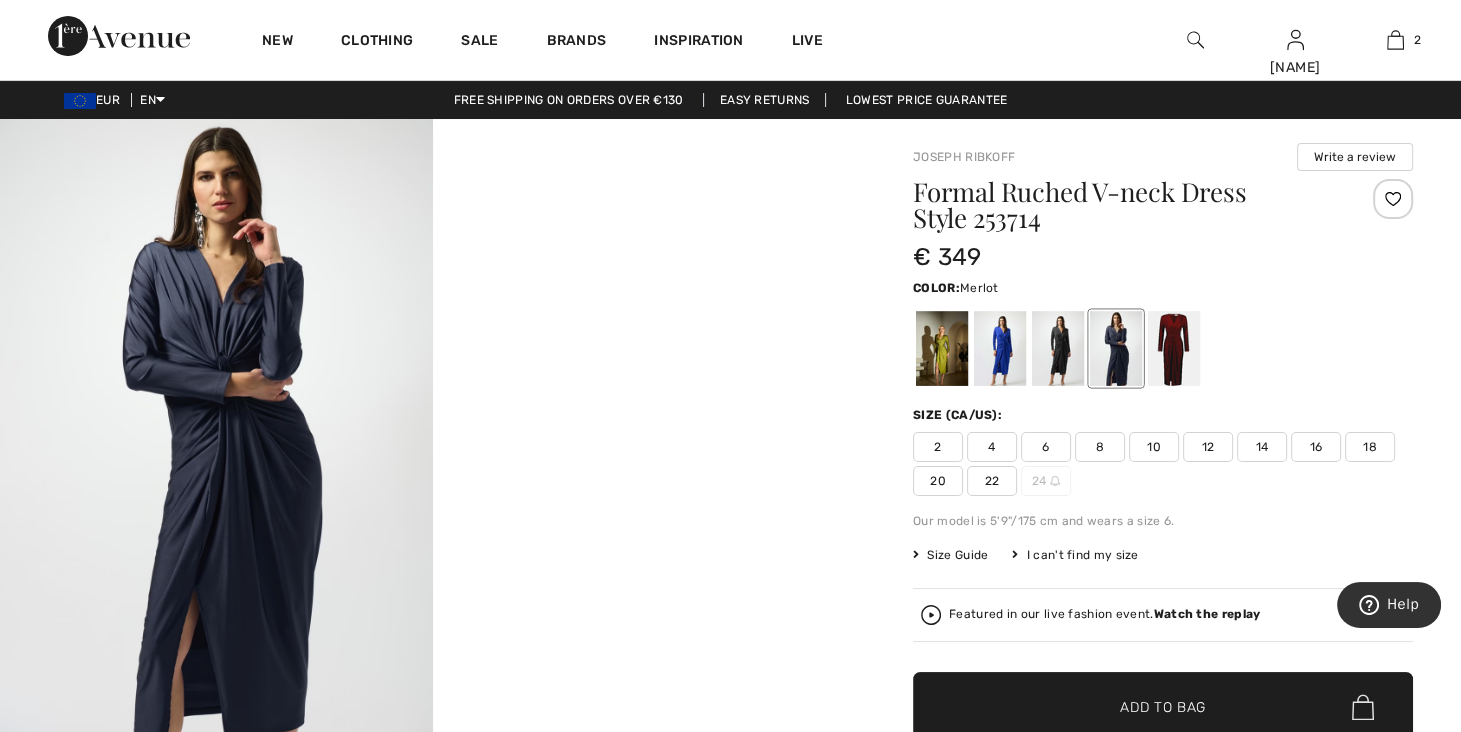 click at bounding box center [1174, 348] 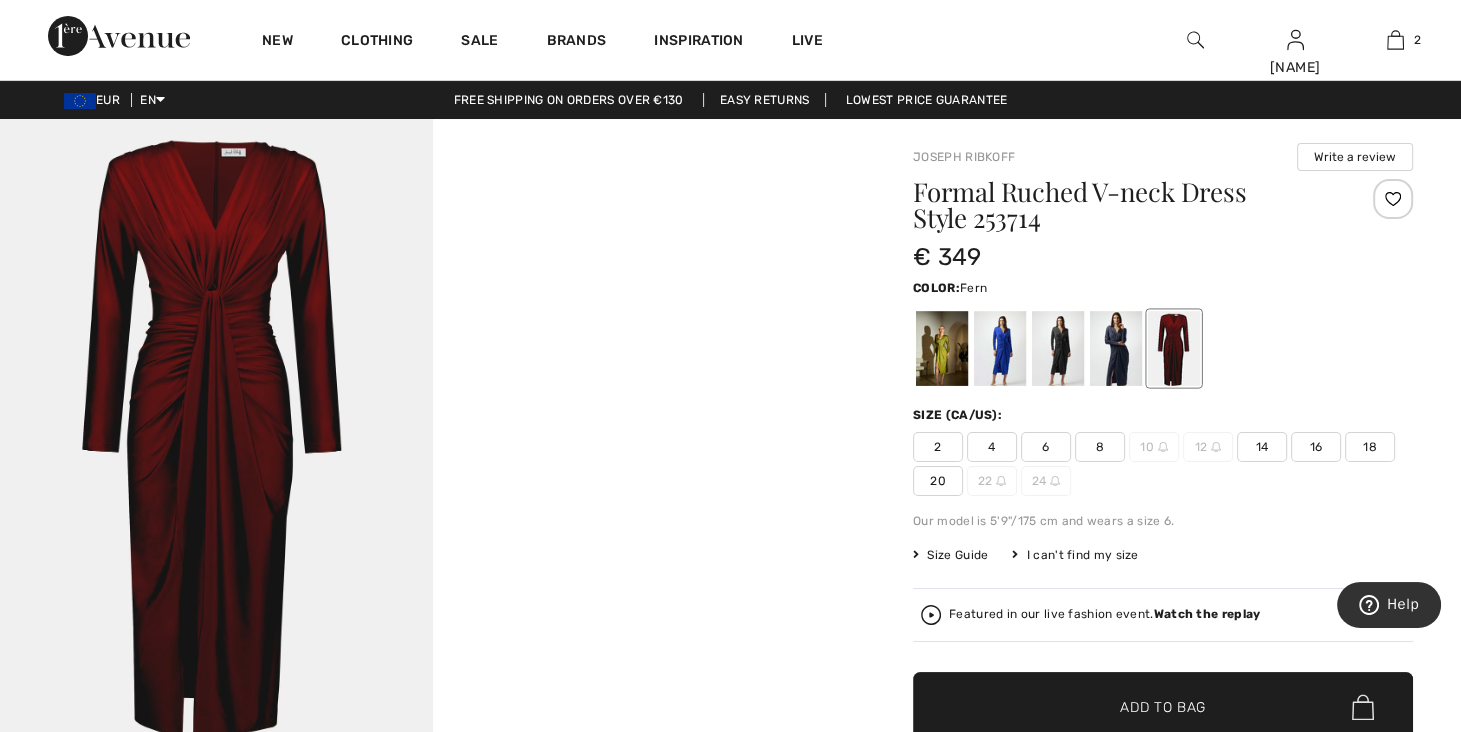 click at bounding box center [942, 348] 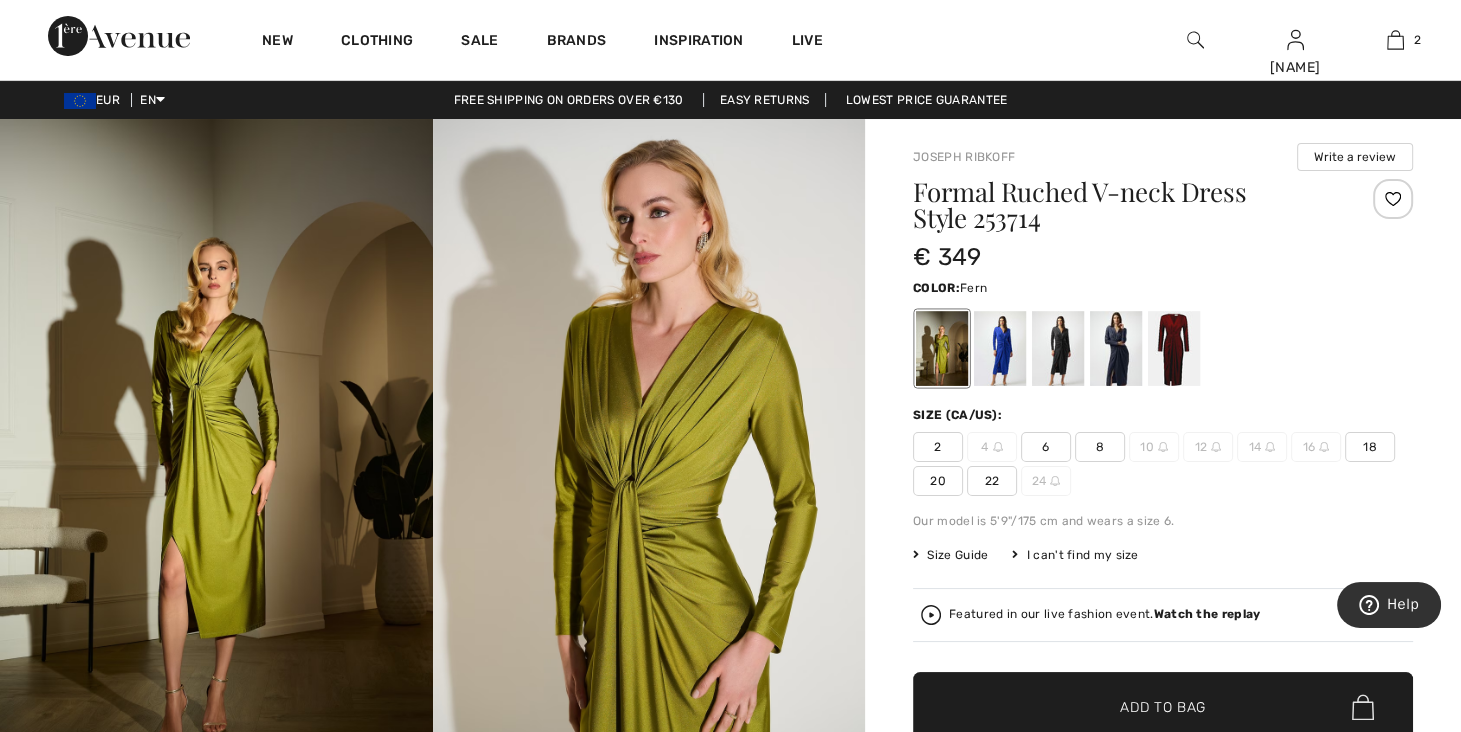 click on "14" at bounding box center (1262, 447) 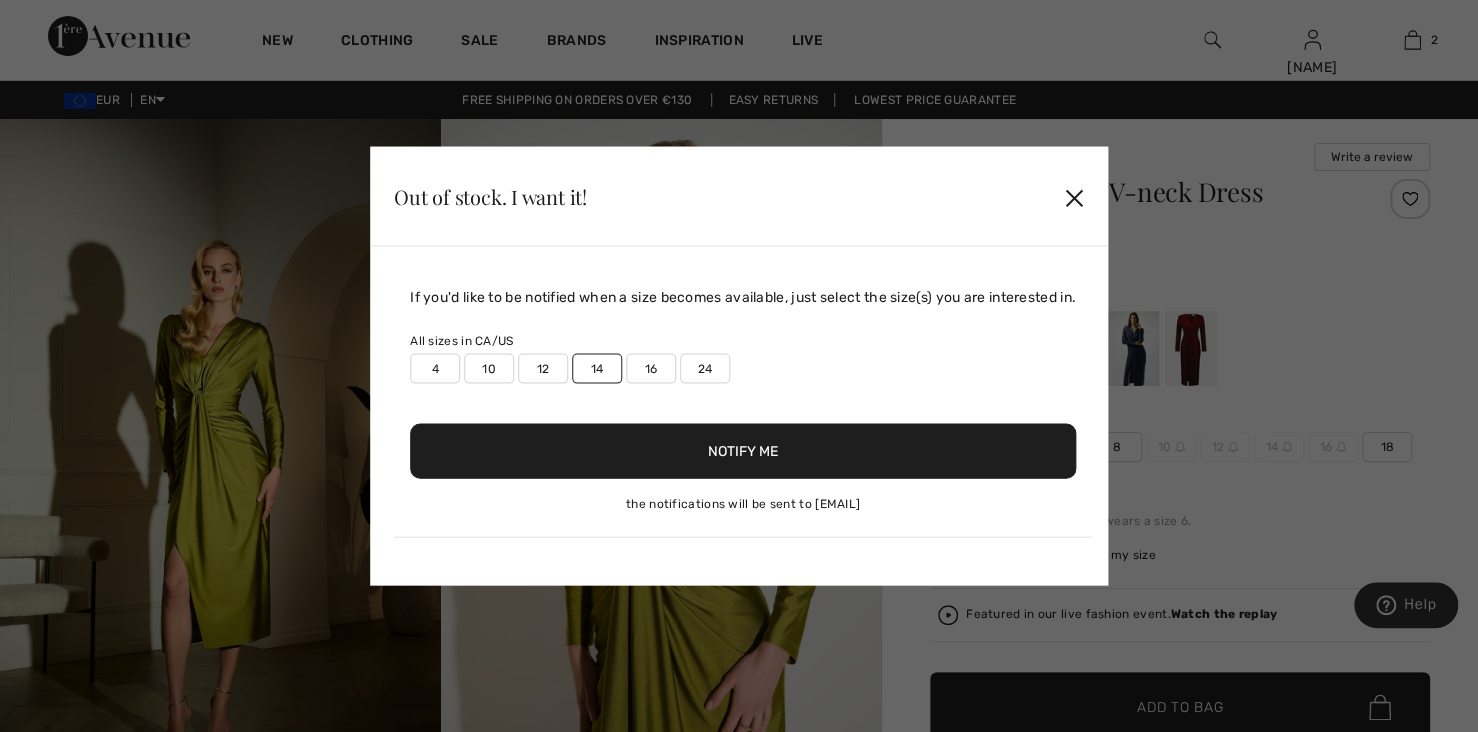 click on "Notify Me" at bounding box center [743, 451] 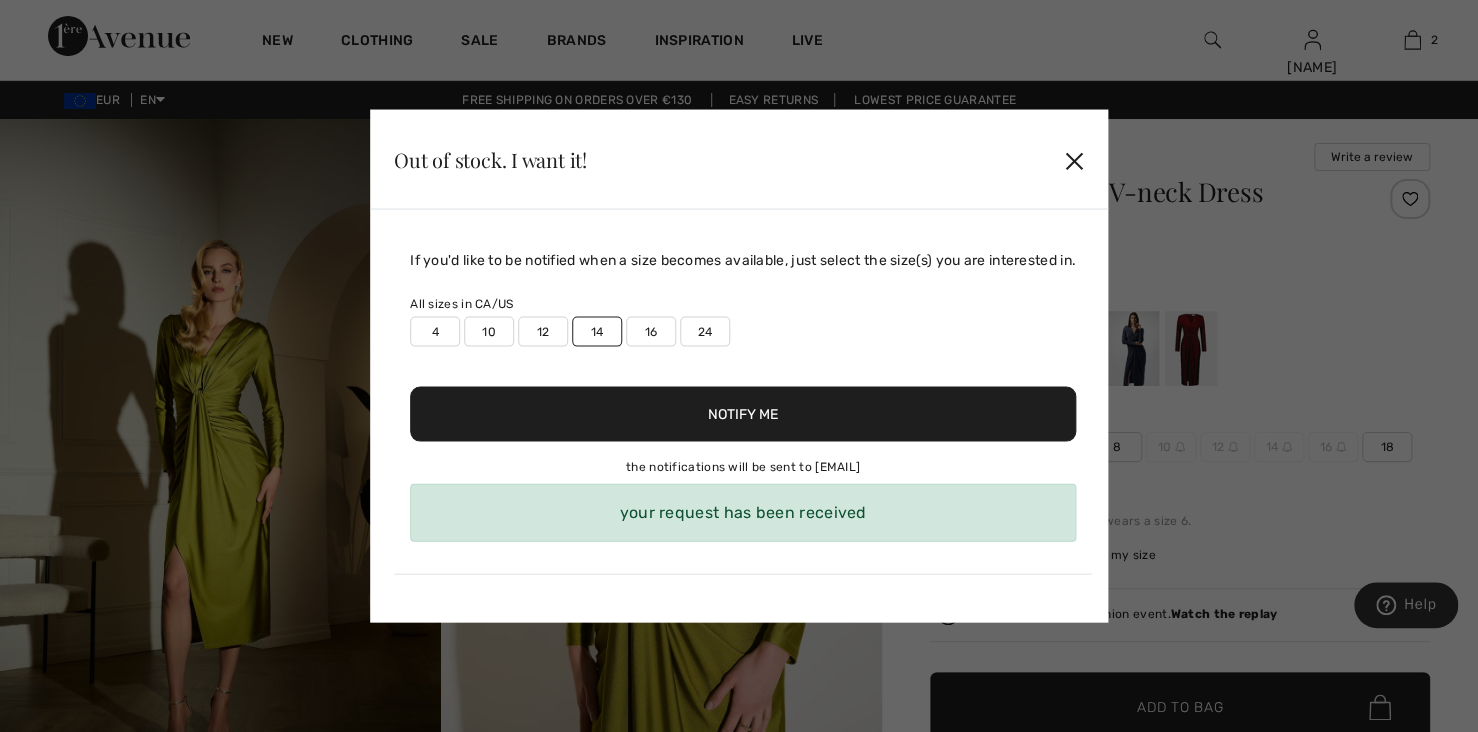 click on "Notify Me" at bounding box center (743, 414) 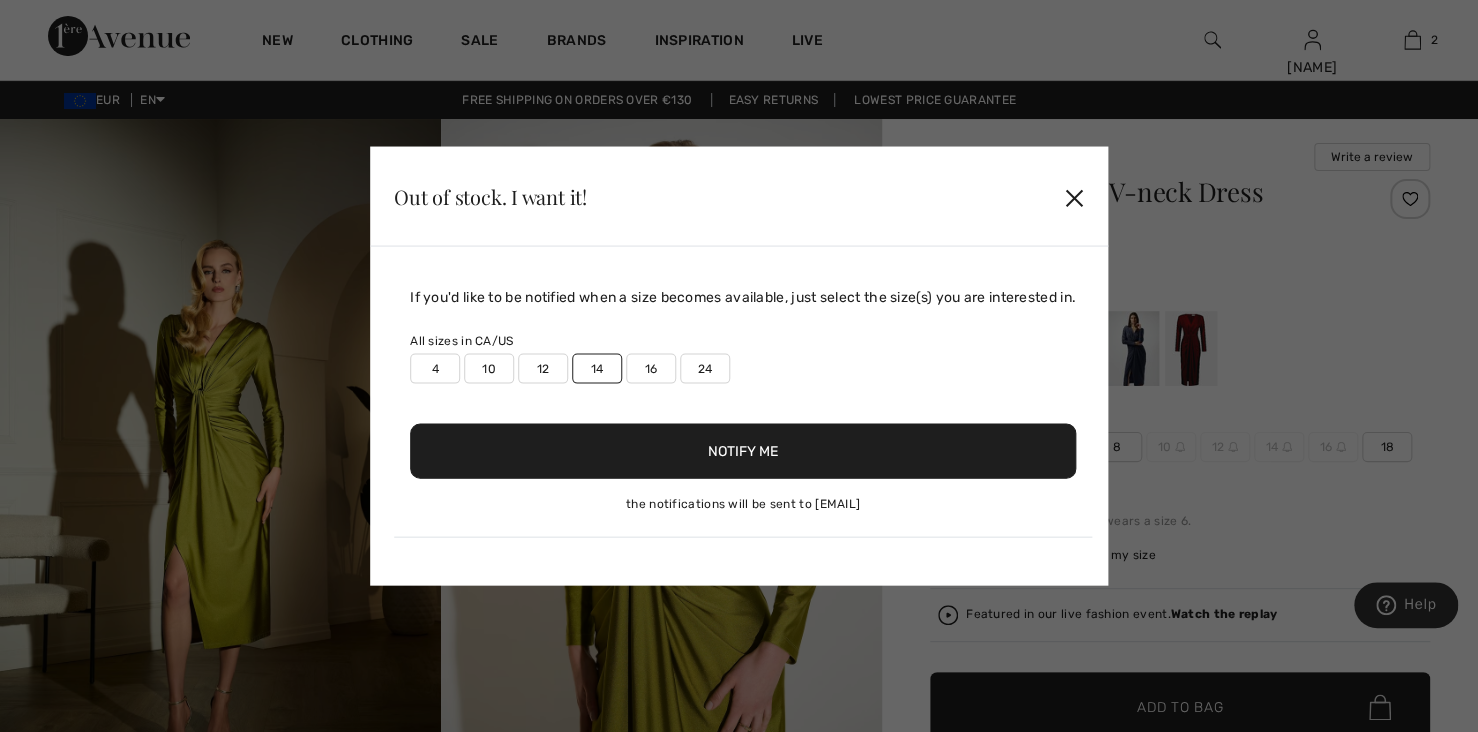 click on "✕" at bounding box center (1074, 196) 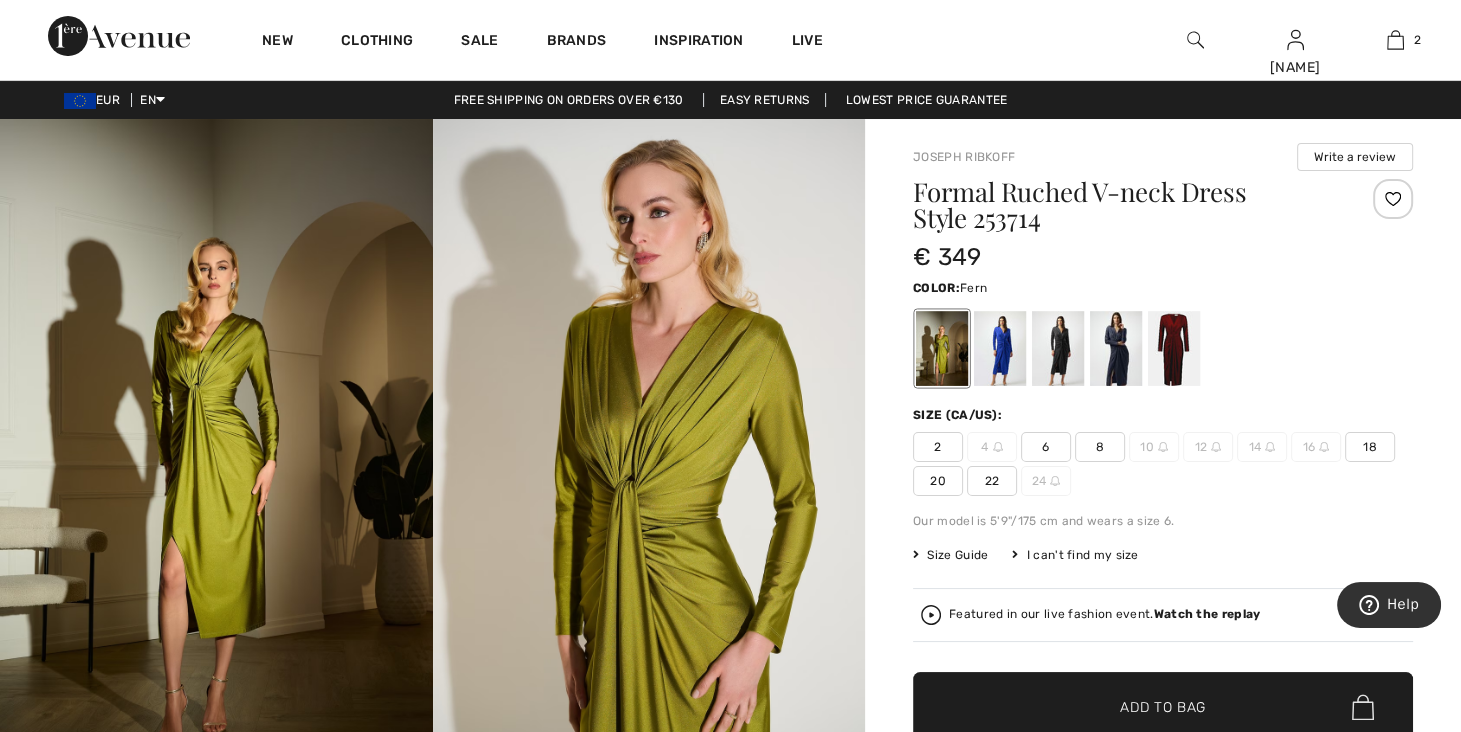 click at bounding box center [649, 443] 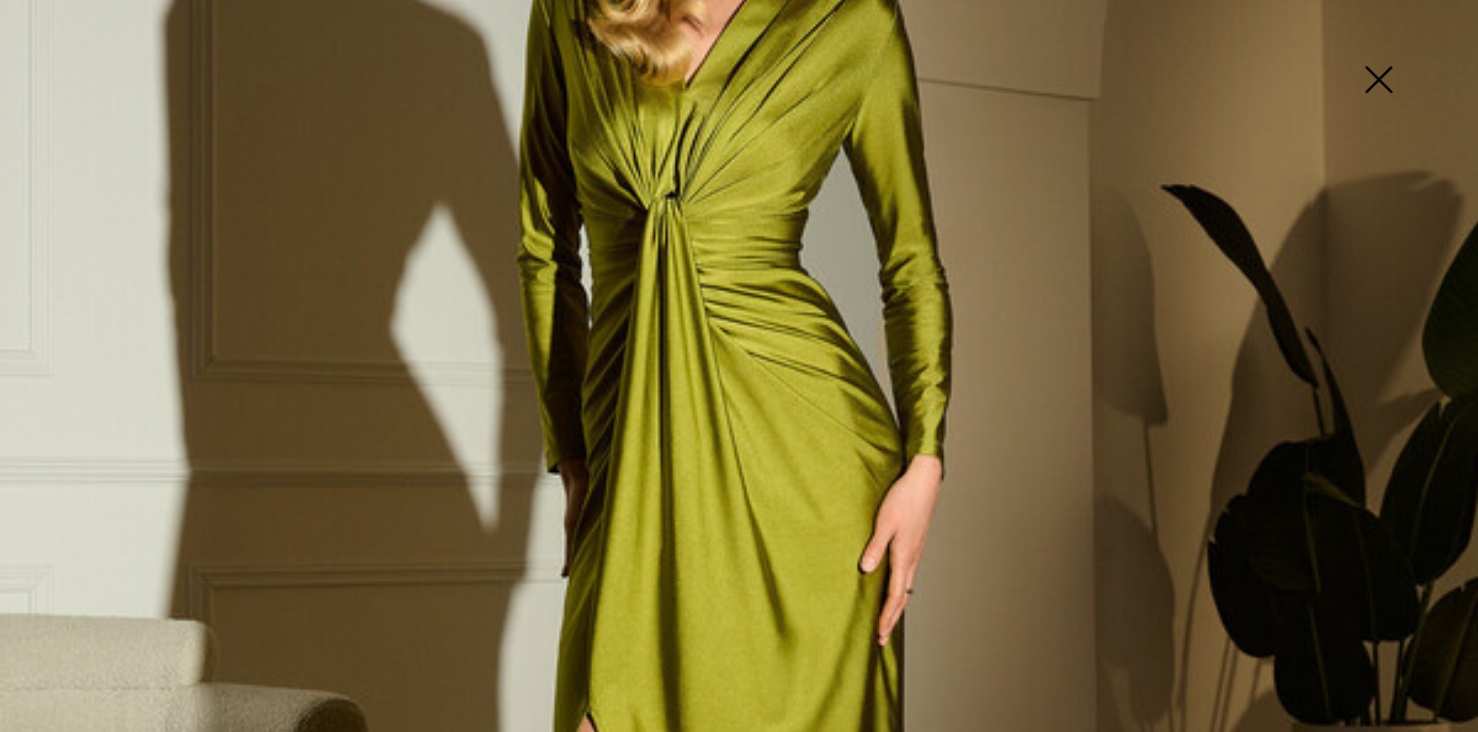 scroll, scrollTop: 768, scrollLeft: 0, axis: vertical 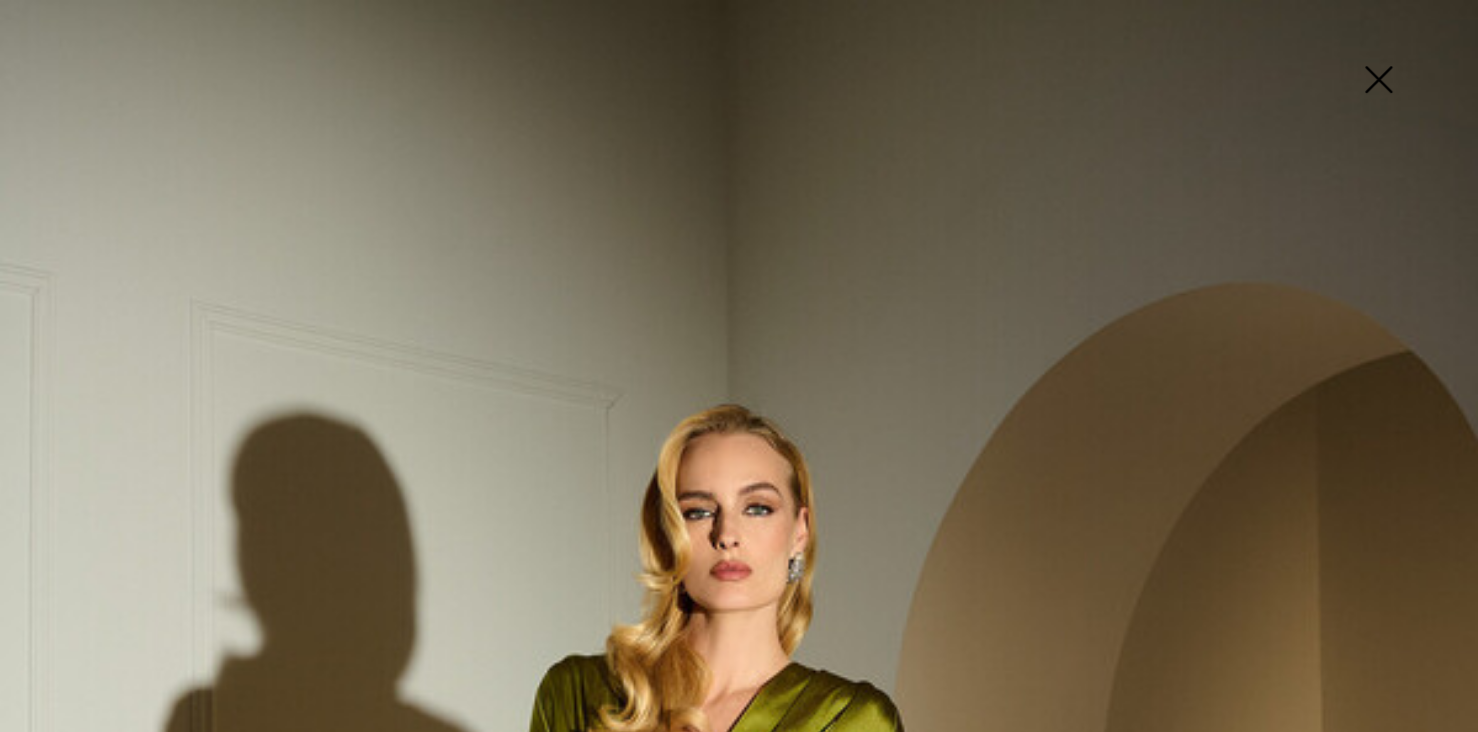 click at bounding box center [1378, 81] 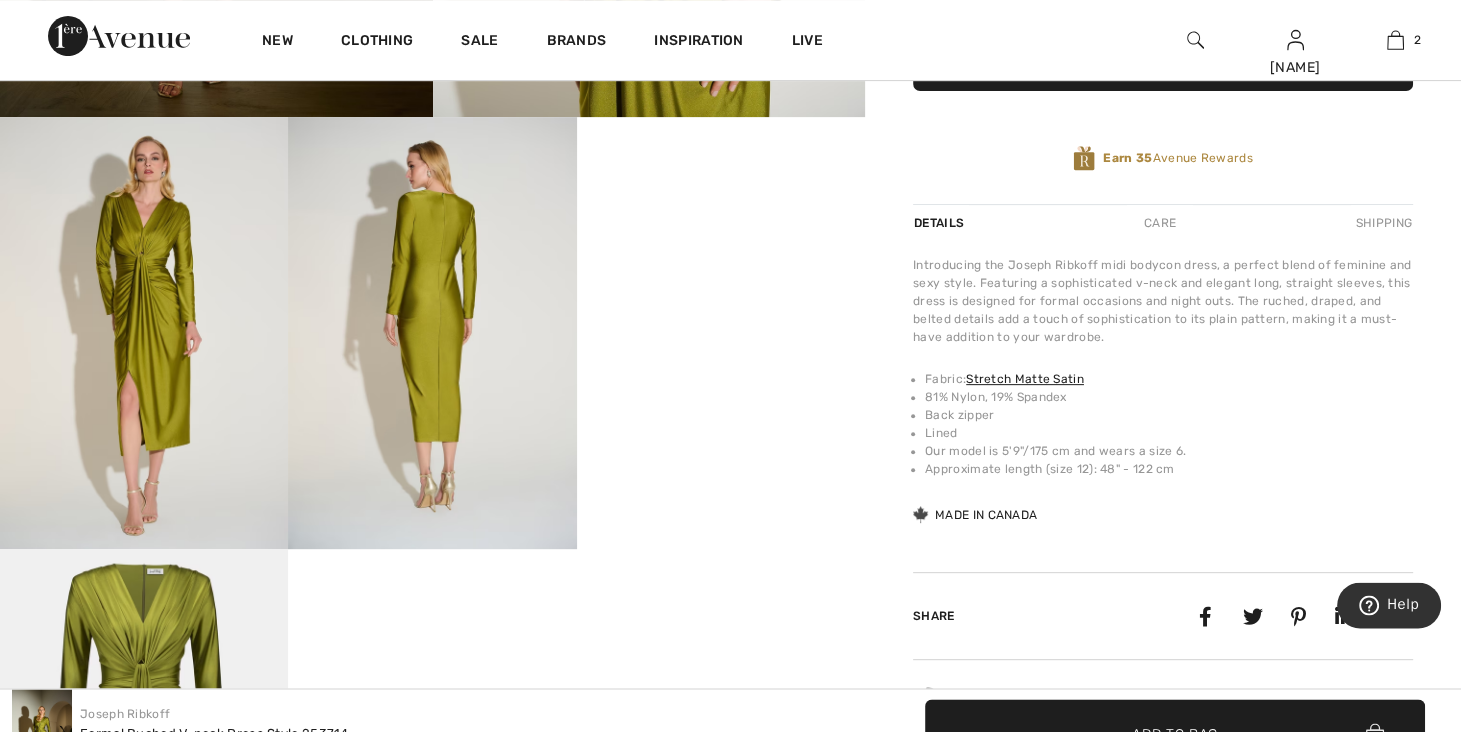 scroll, scrollTop: 668, scrollLeft: 0, axis: vertical 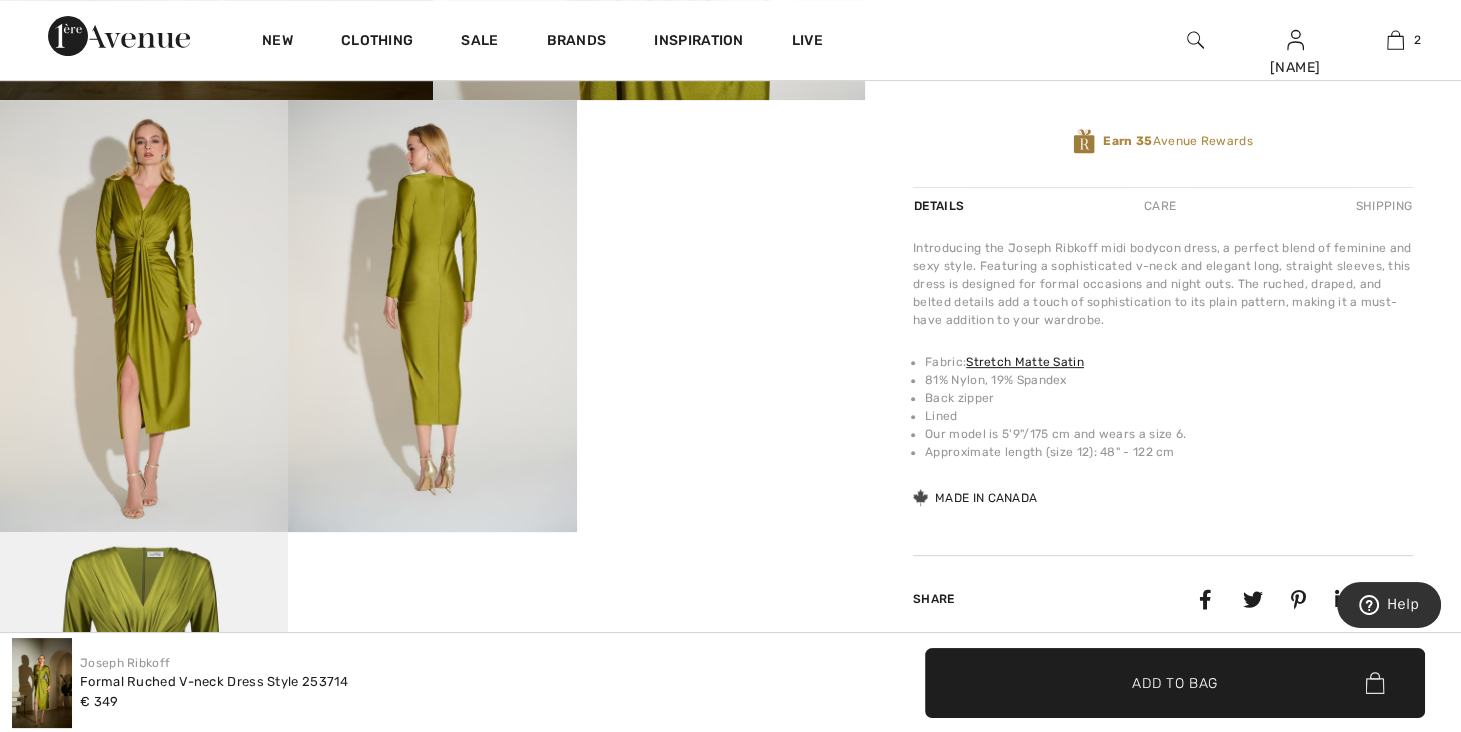click on "Your browser does not support the video tag." at bounding box center (721, 172) 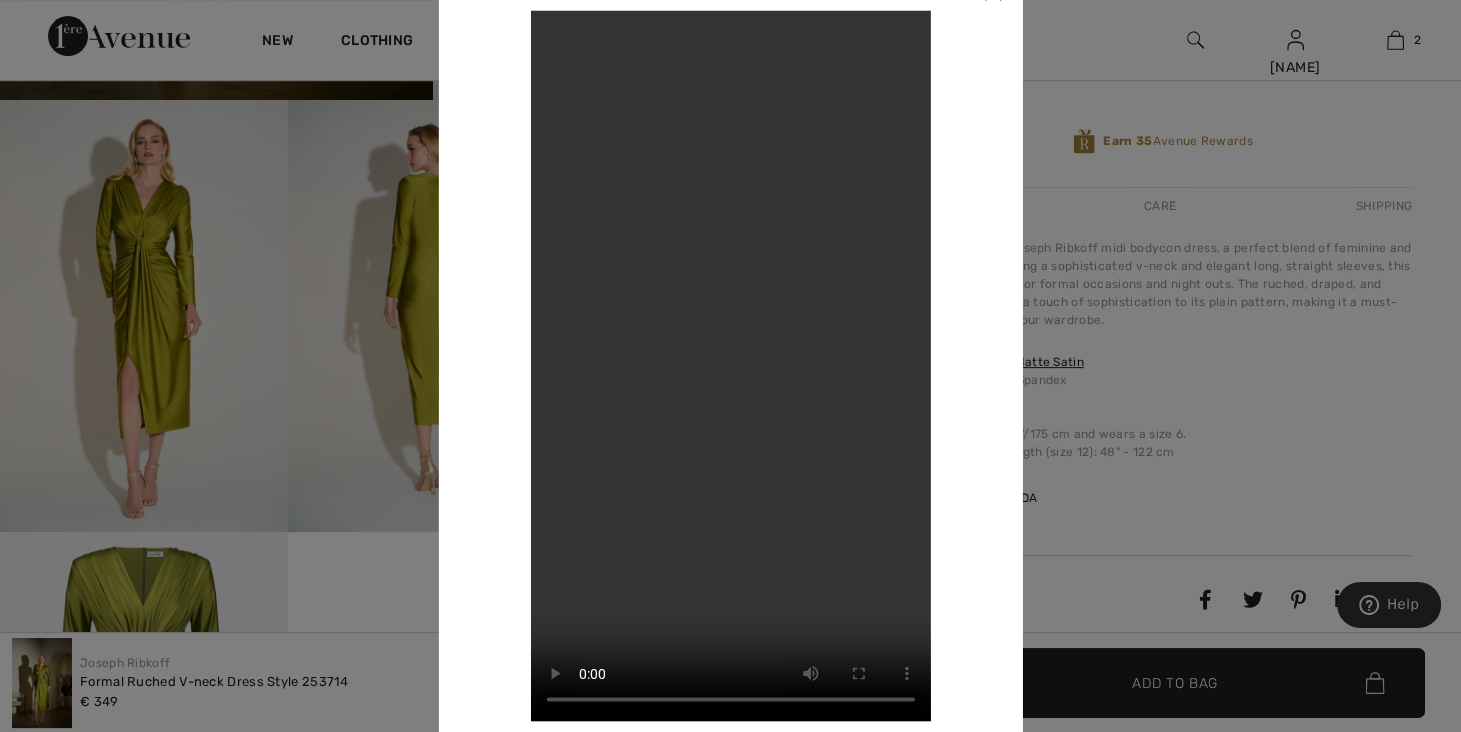 click at bounding box center (730, 366) 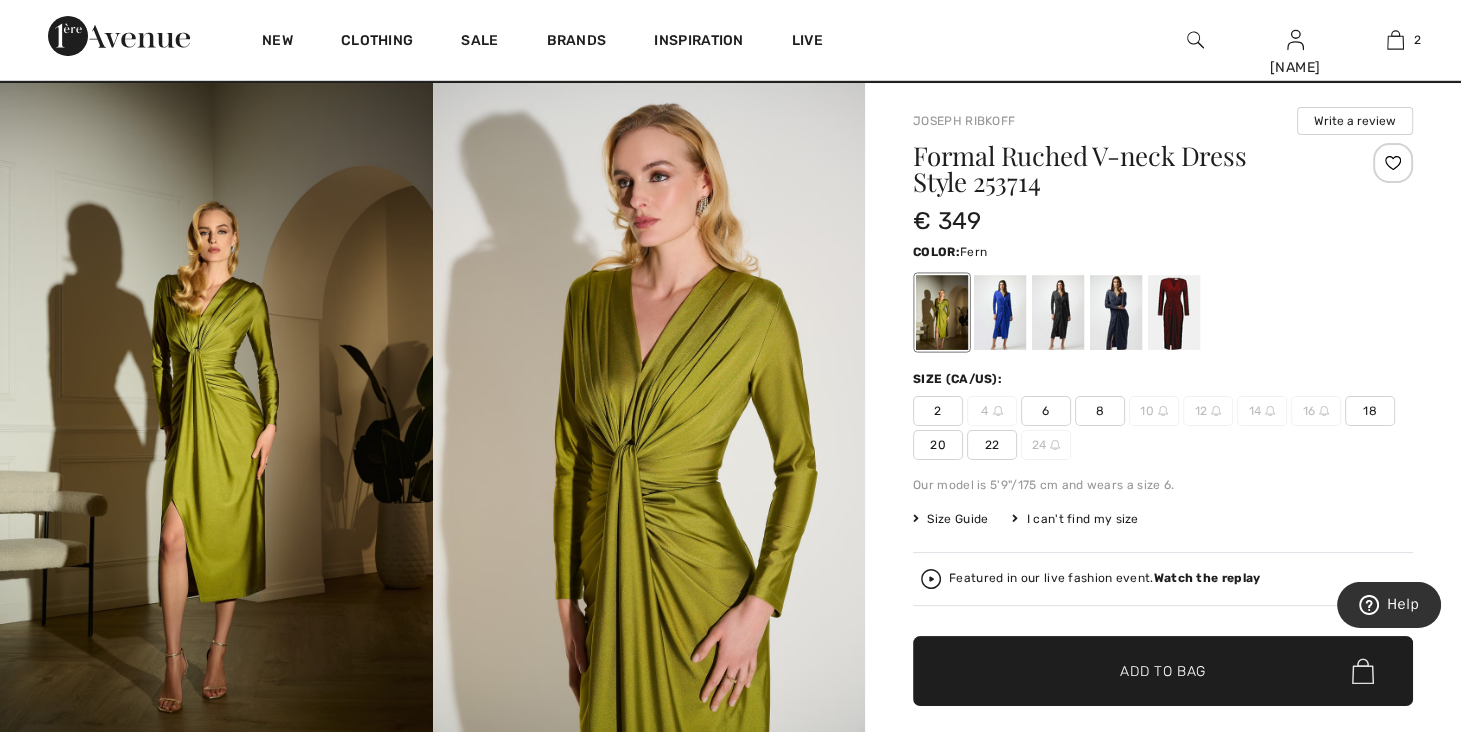 scroll, scrollTop: 35, scrollLeft: 0, axis: vertical 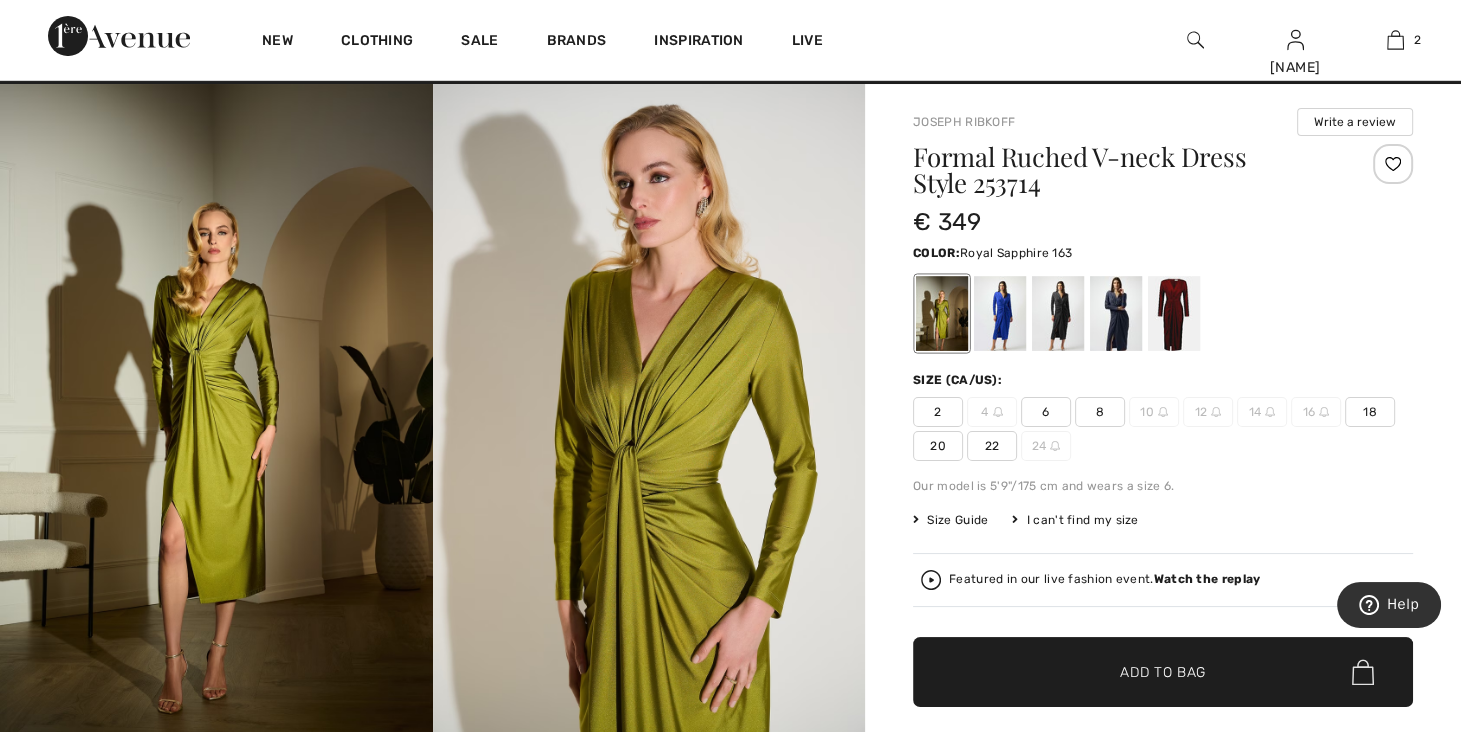 click at bounding box center (1000, 313) 